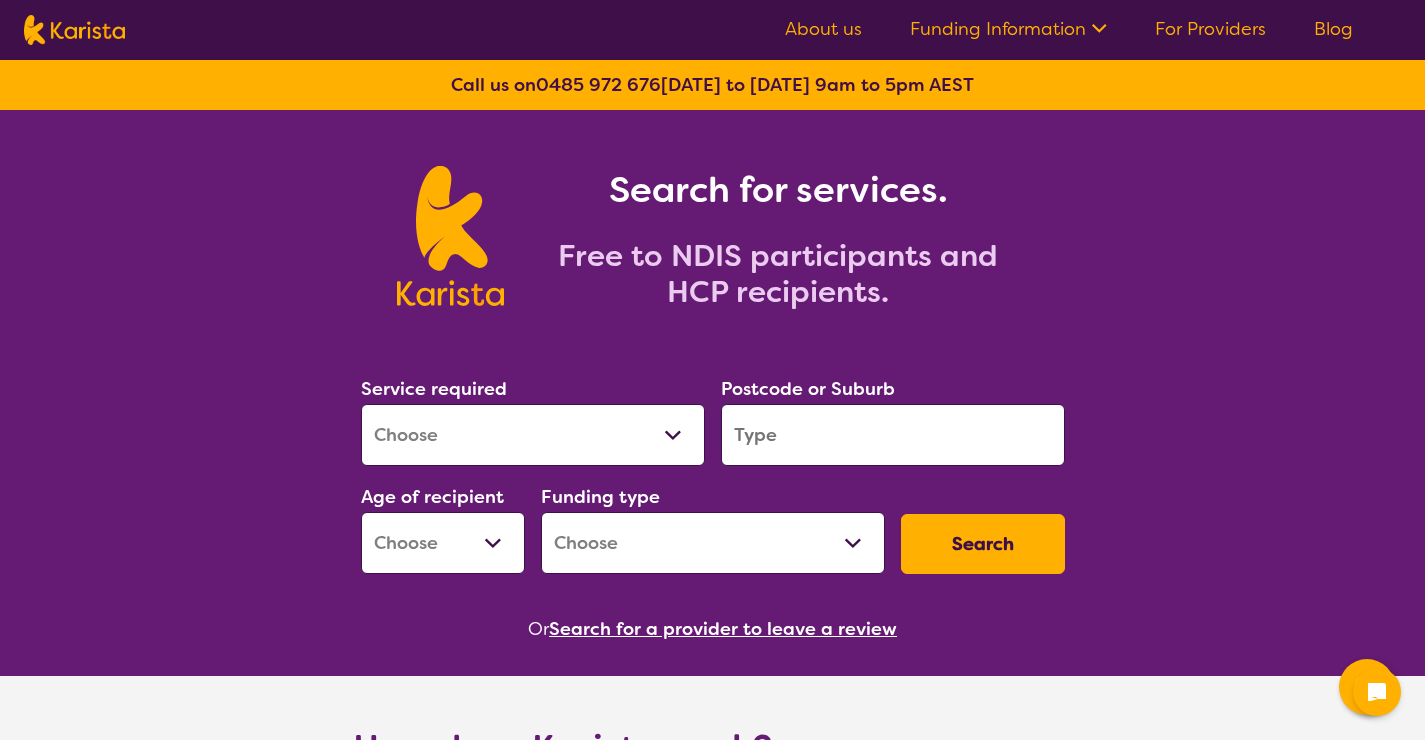 scroll, scrollTop: 0, scrollLeft: 0, axis: both 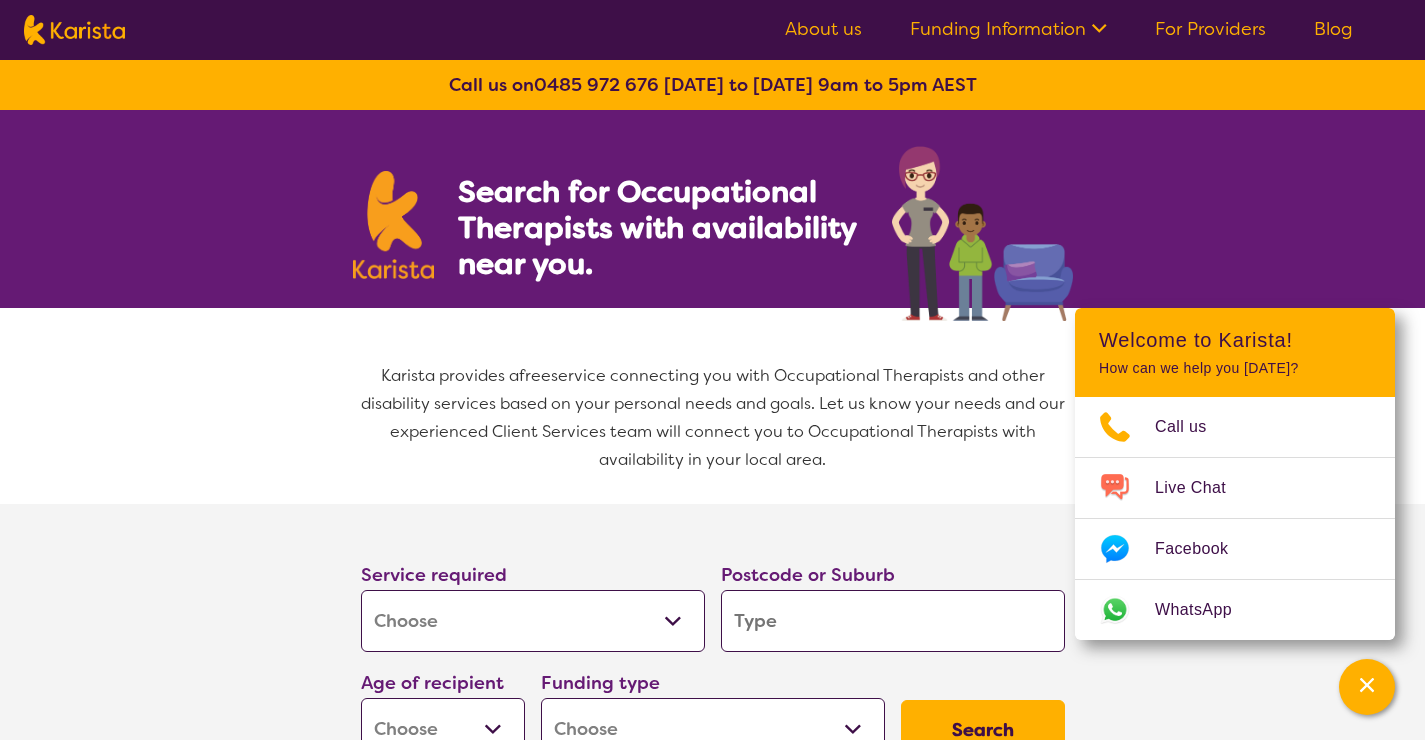 select on "[MEDICAL_DATA]" 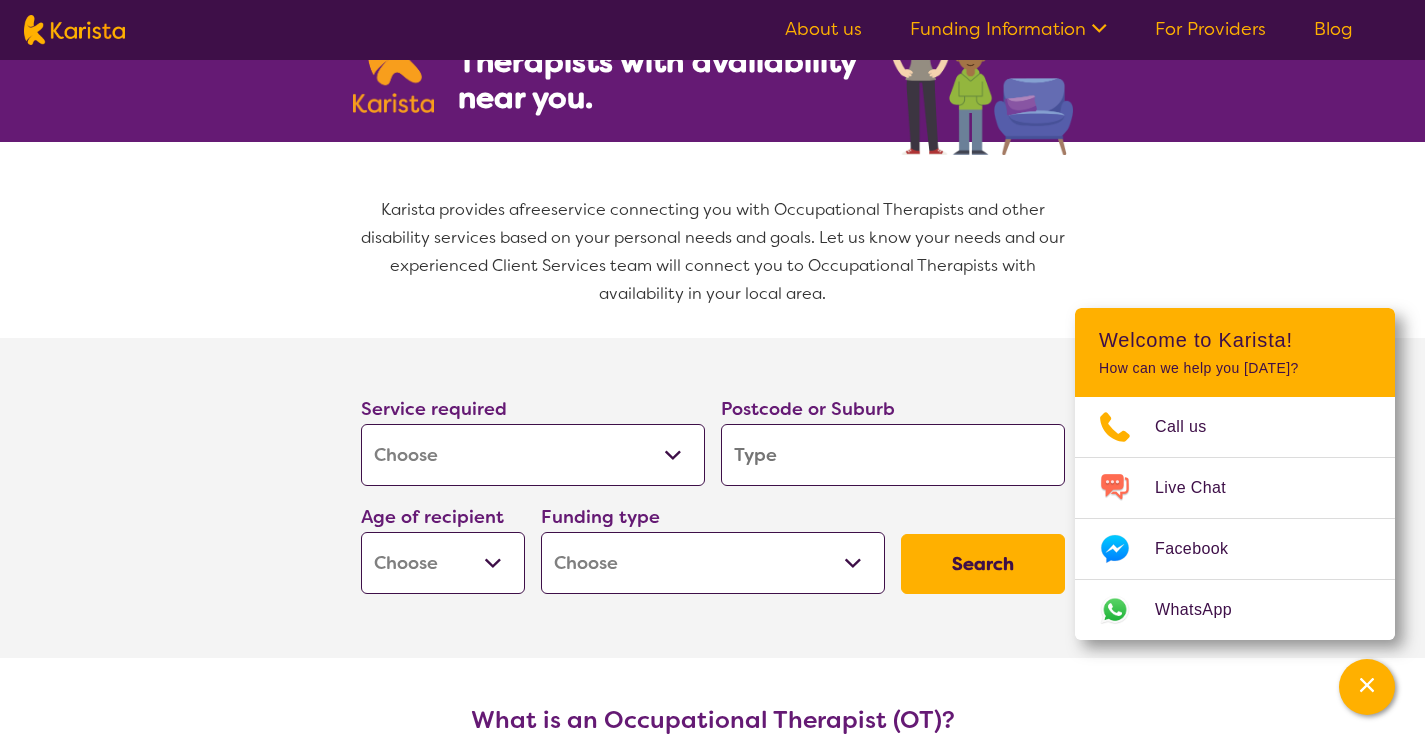 click at bounding box center [893, 455] 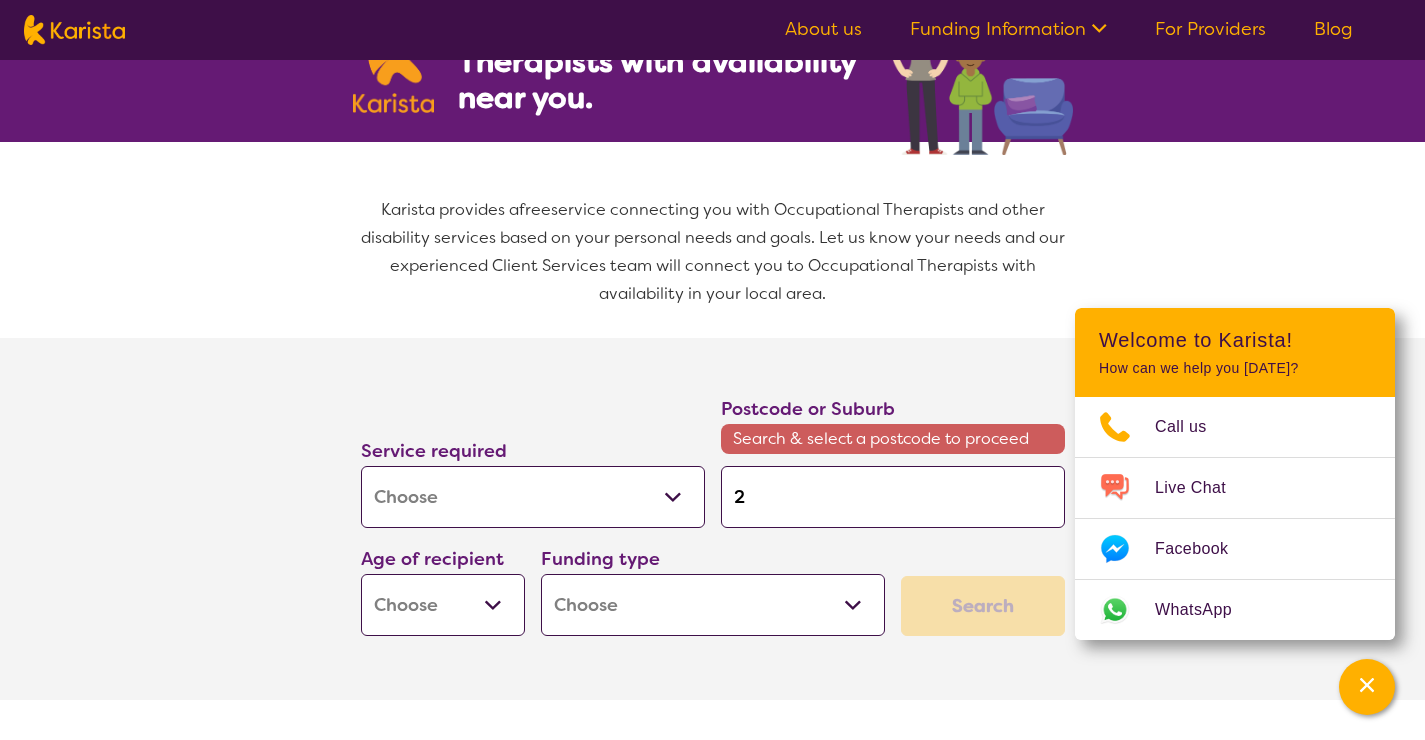 type on "25" 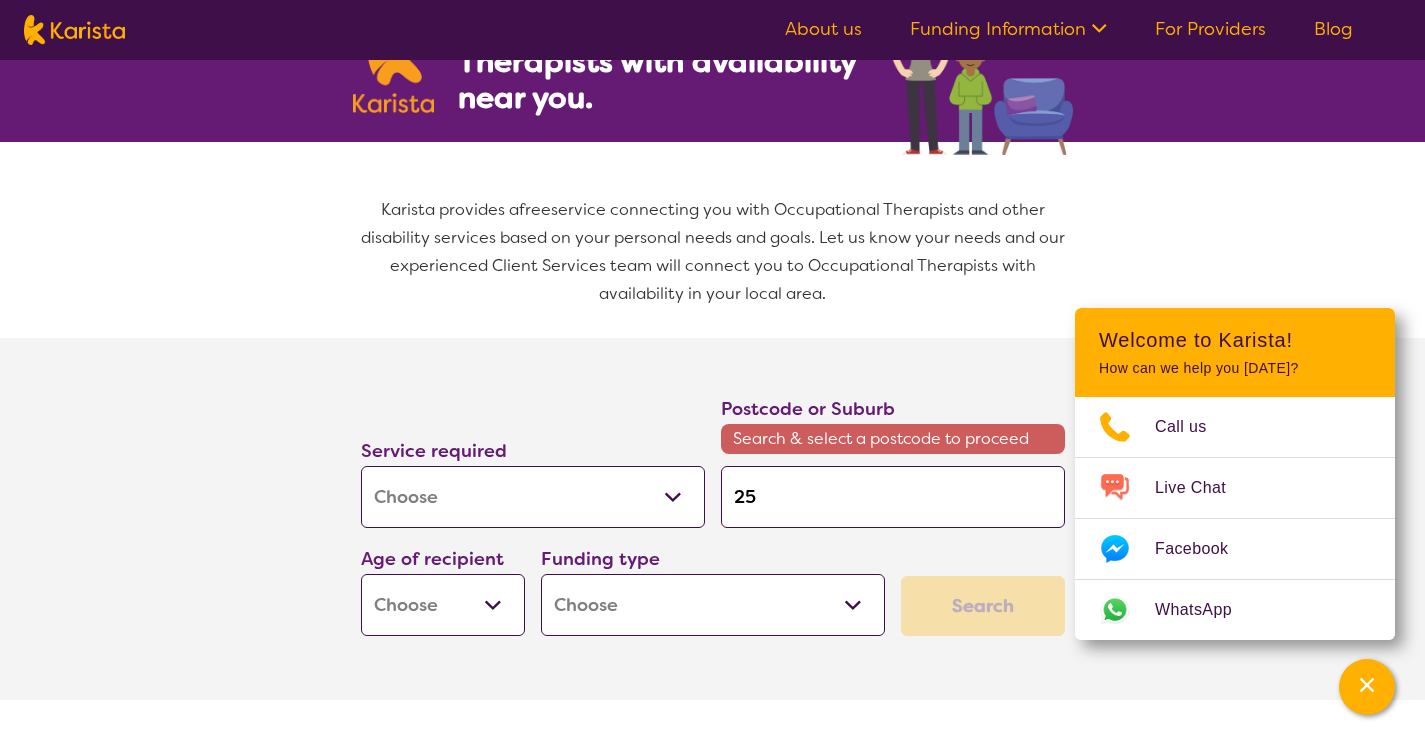 type on "250" 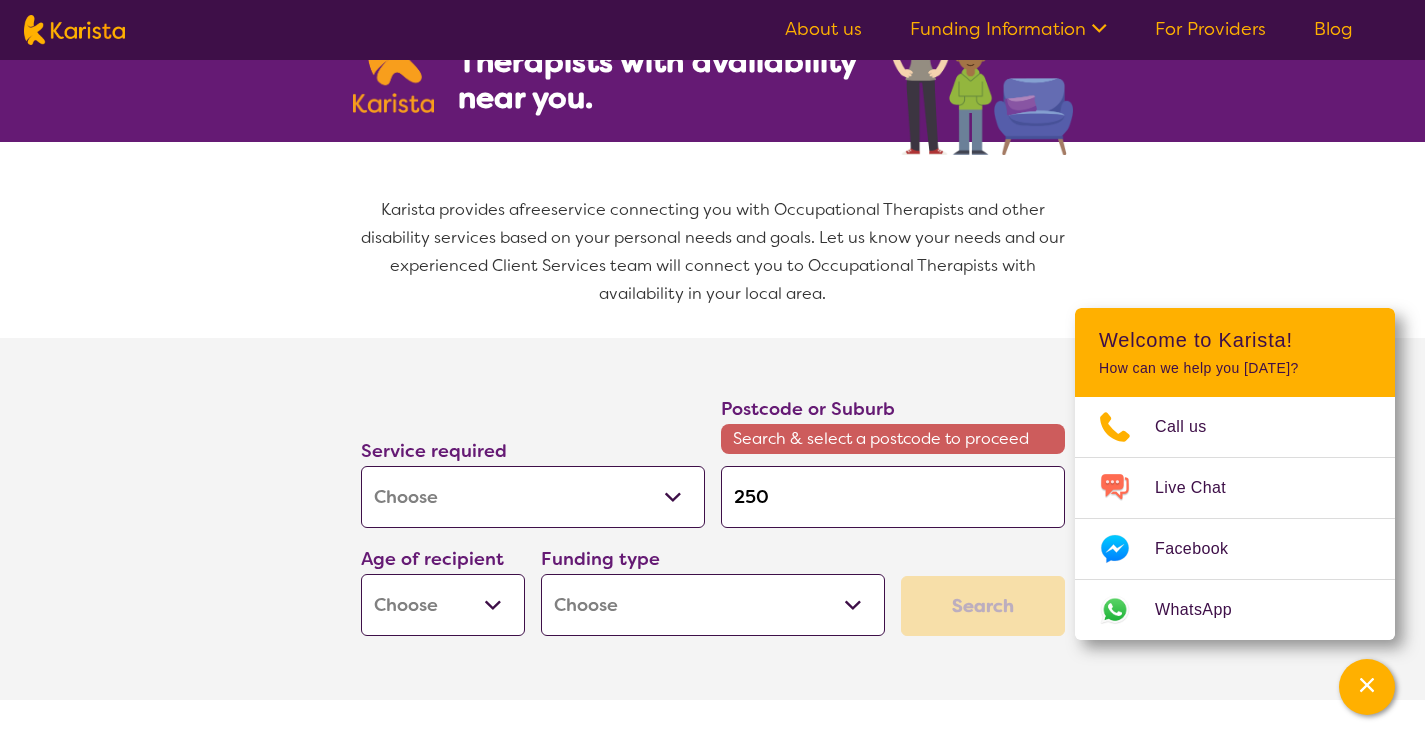 type on "250" 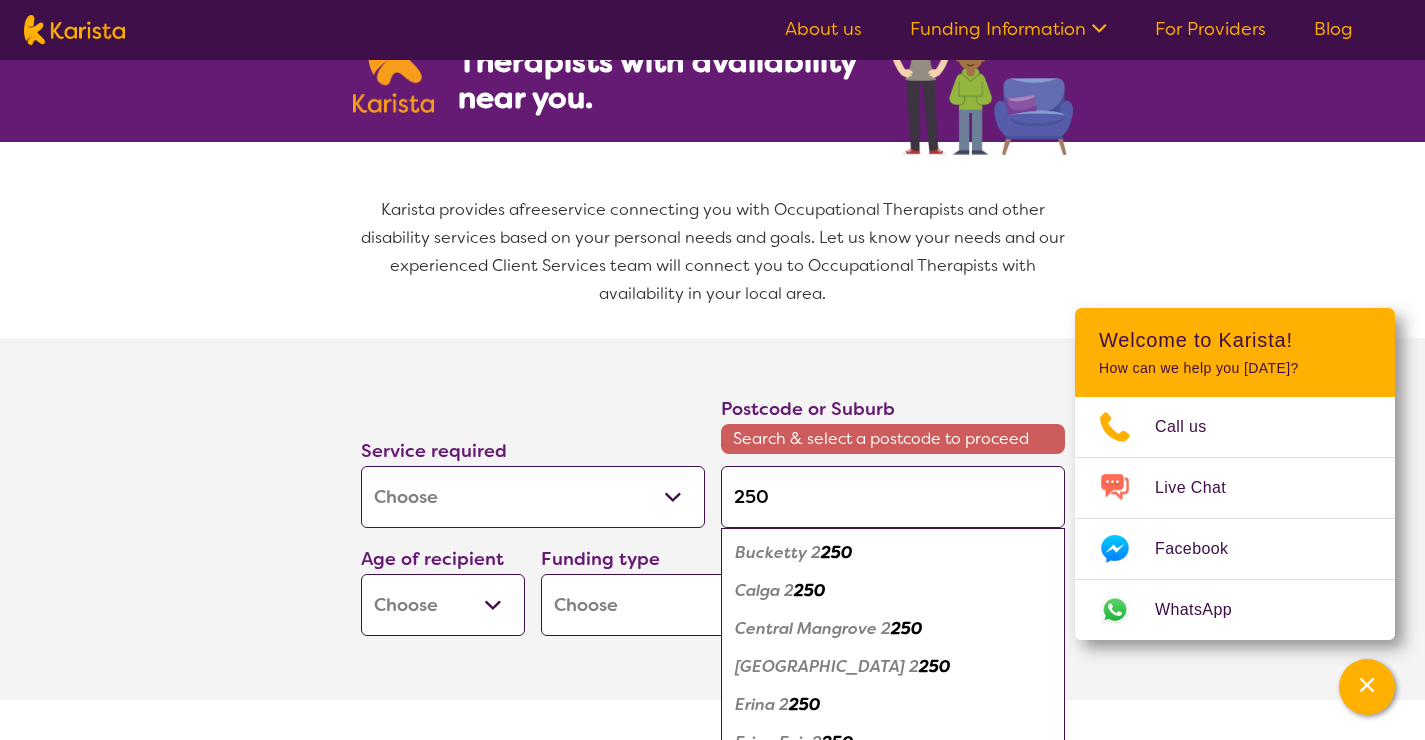 type on "25" 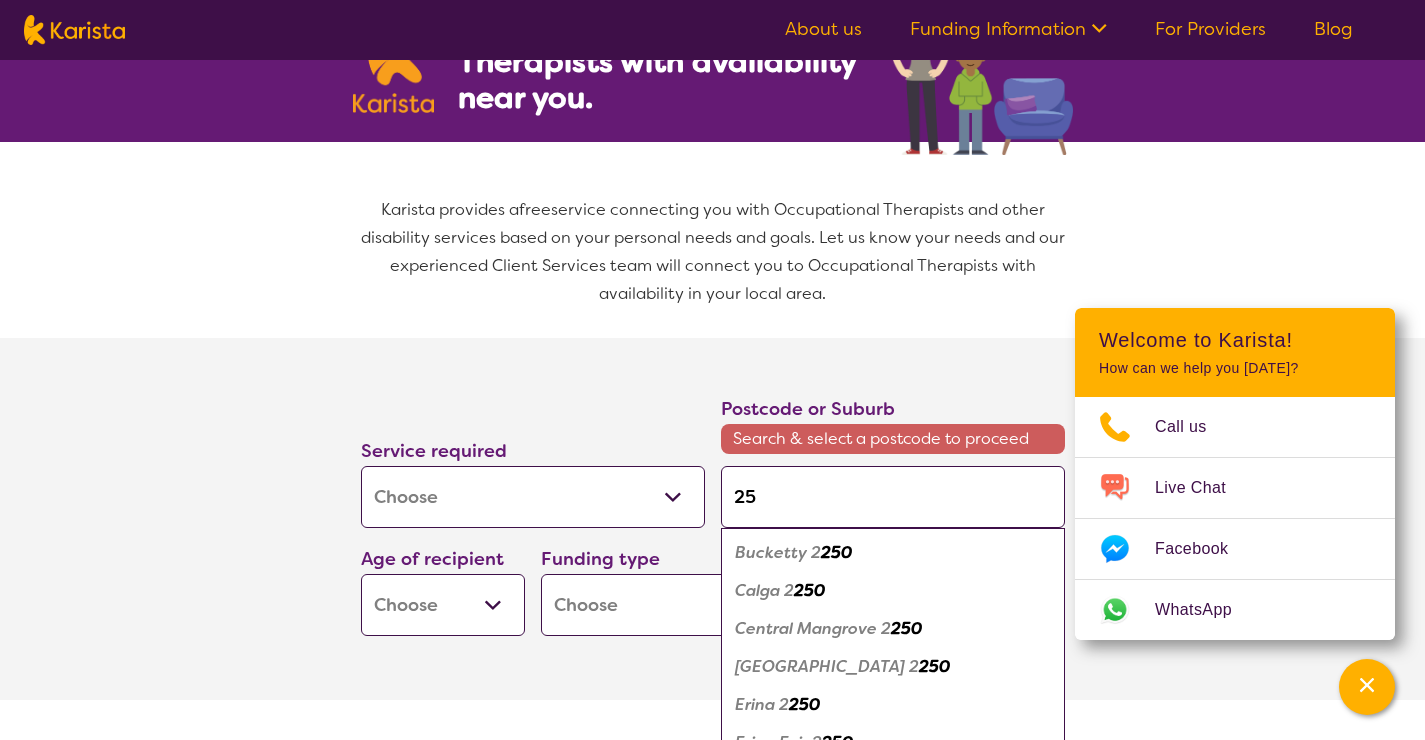 type on "256" 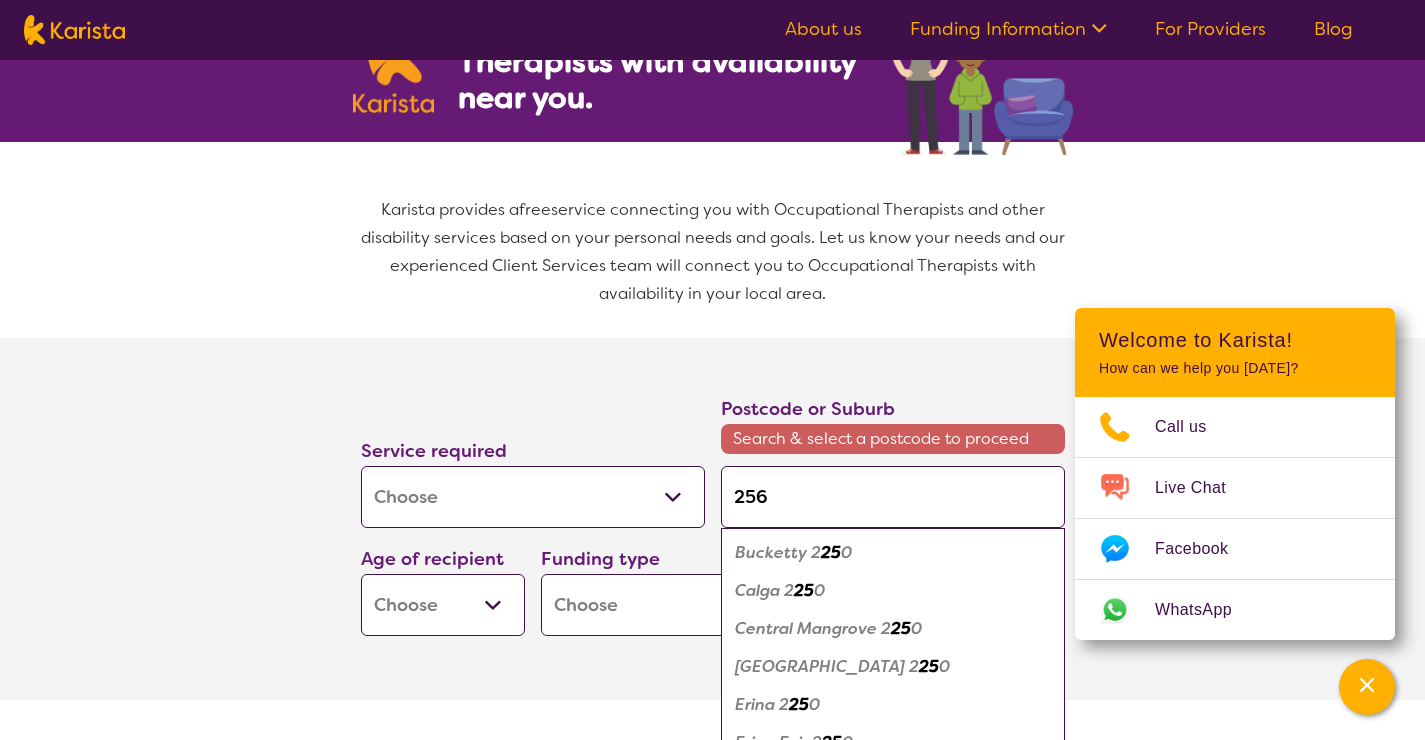 type on "2560" 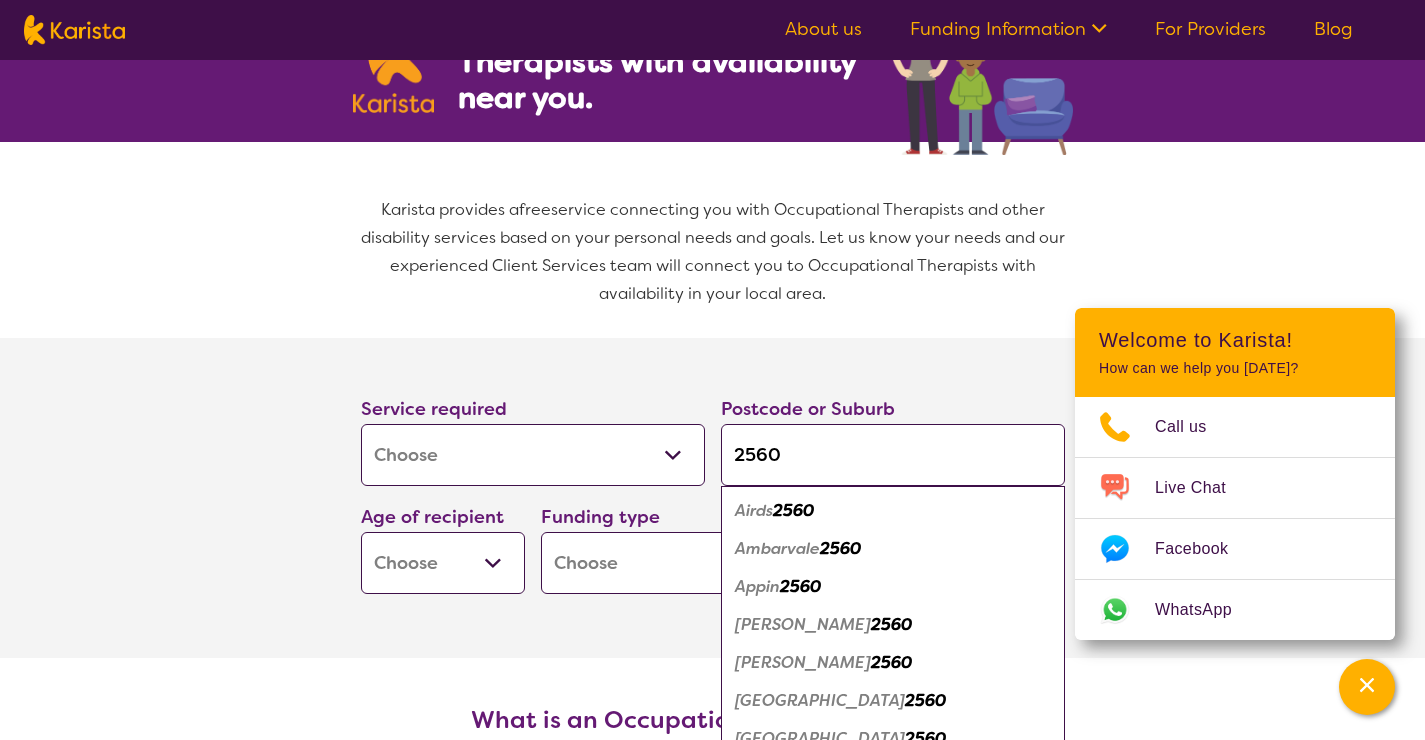type on "2560" 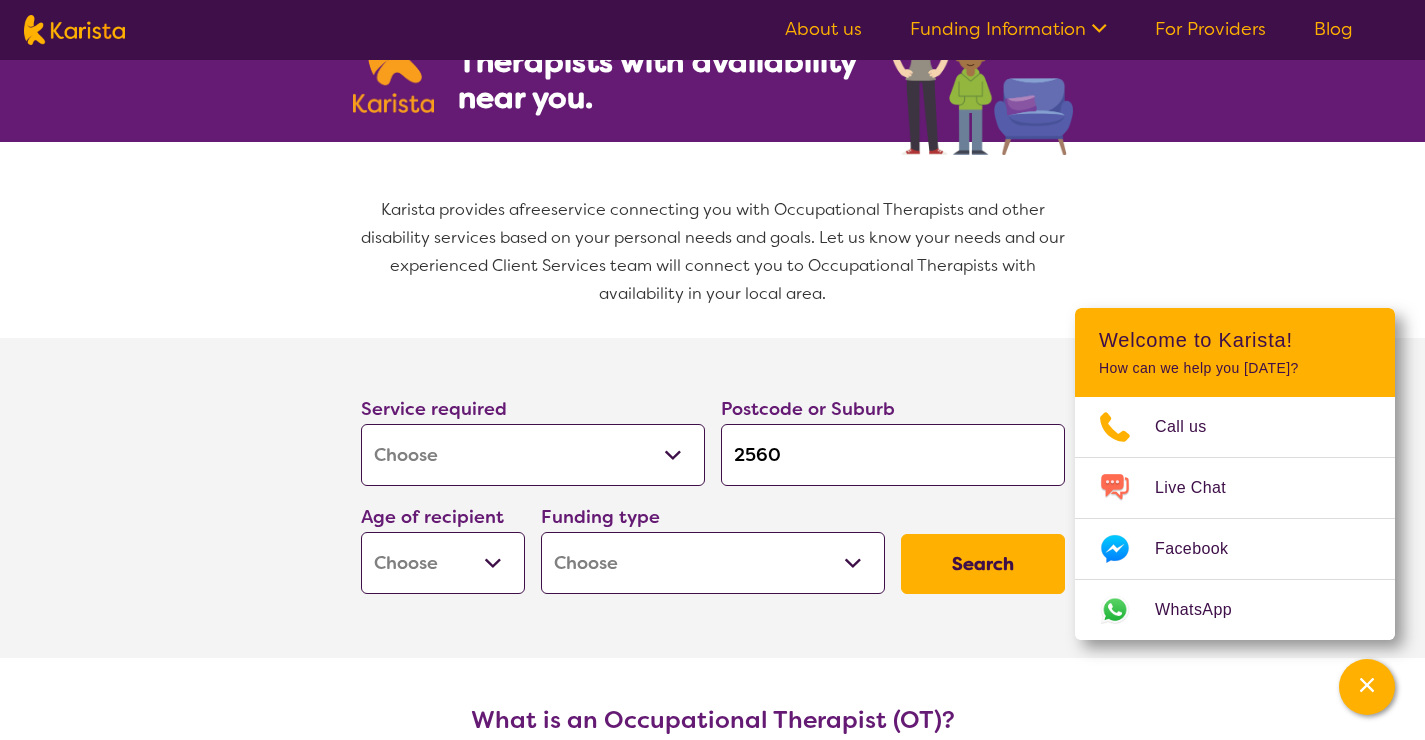 select on "EC" 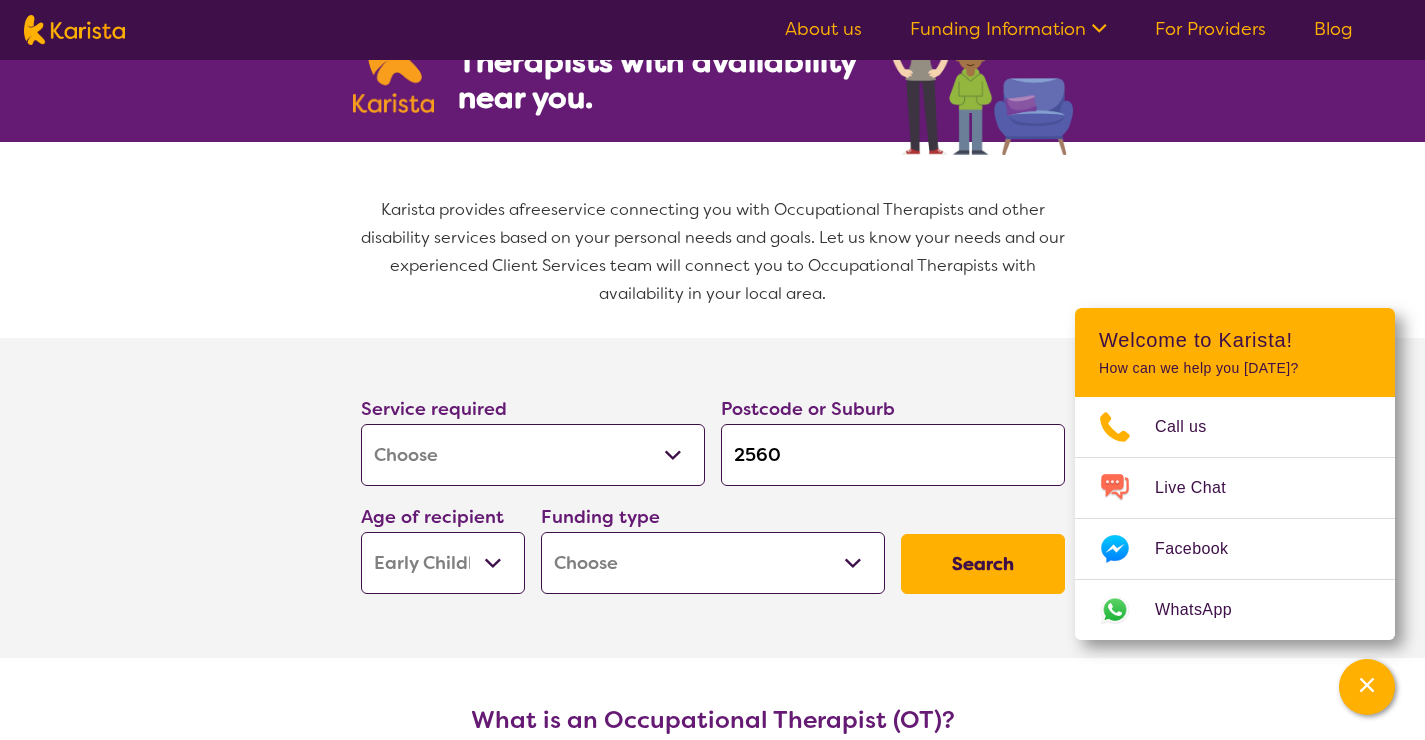 select on "EC" 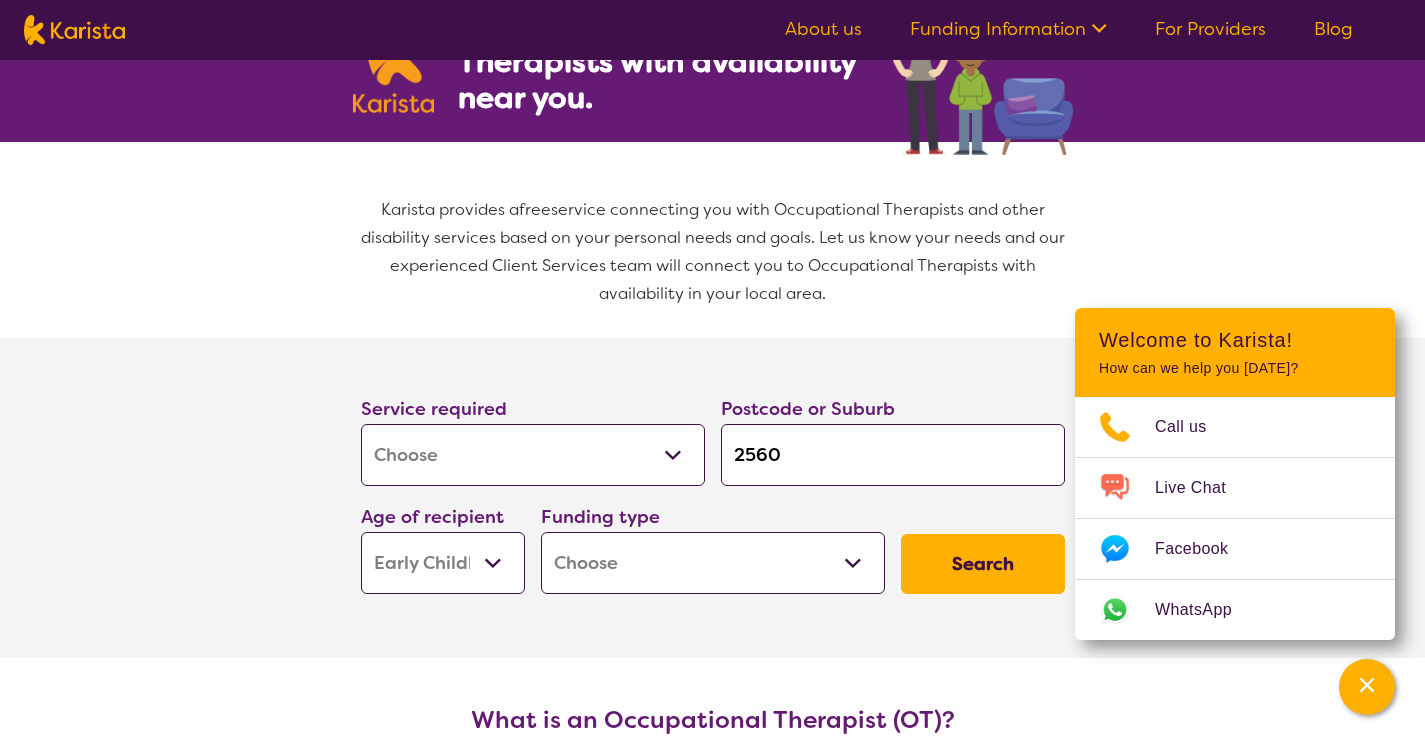 drag, startPoint x: 448, startPoint y: 569, endPoint x: 643, endPoint y: 577, distance: 195.16403 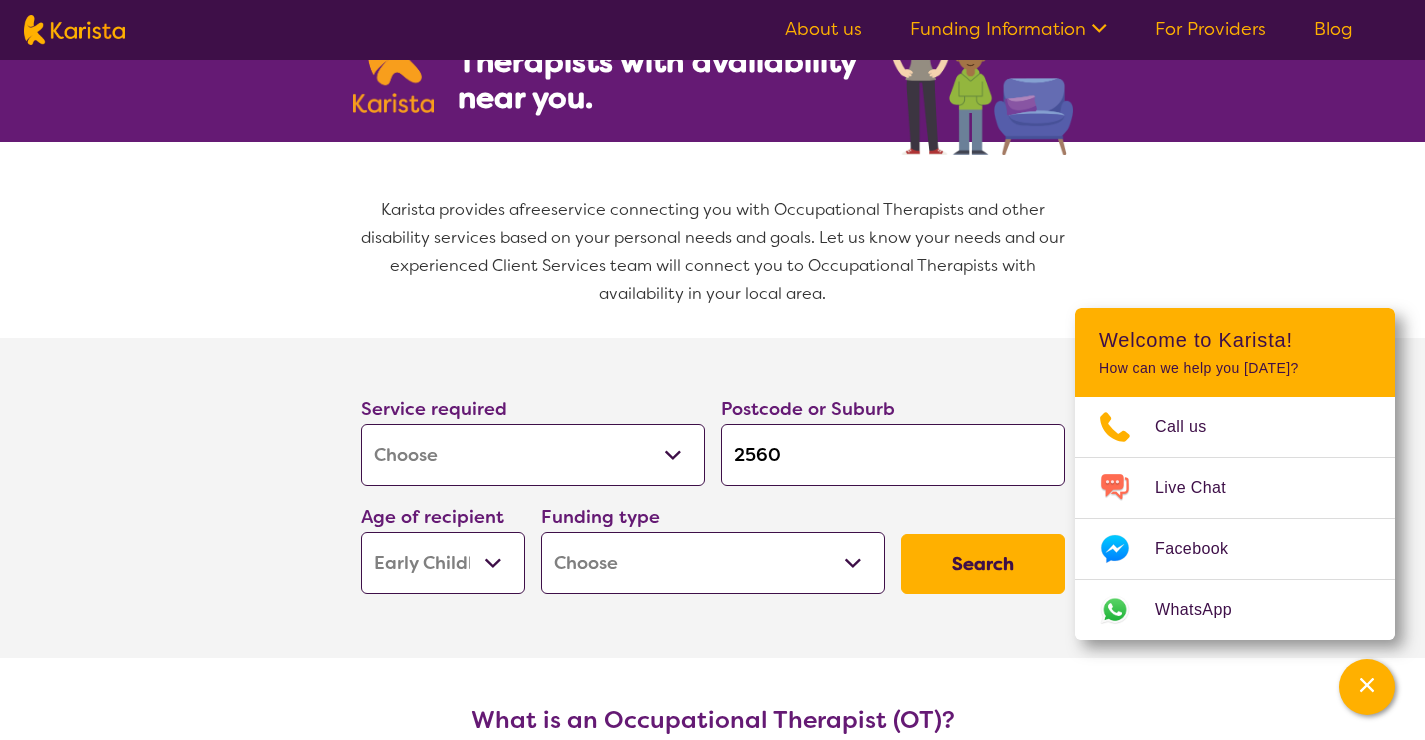 select on "NDIS" 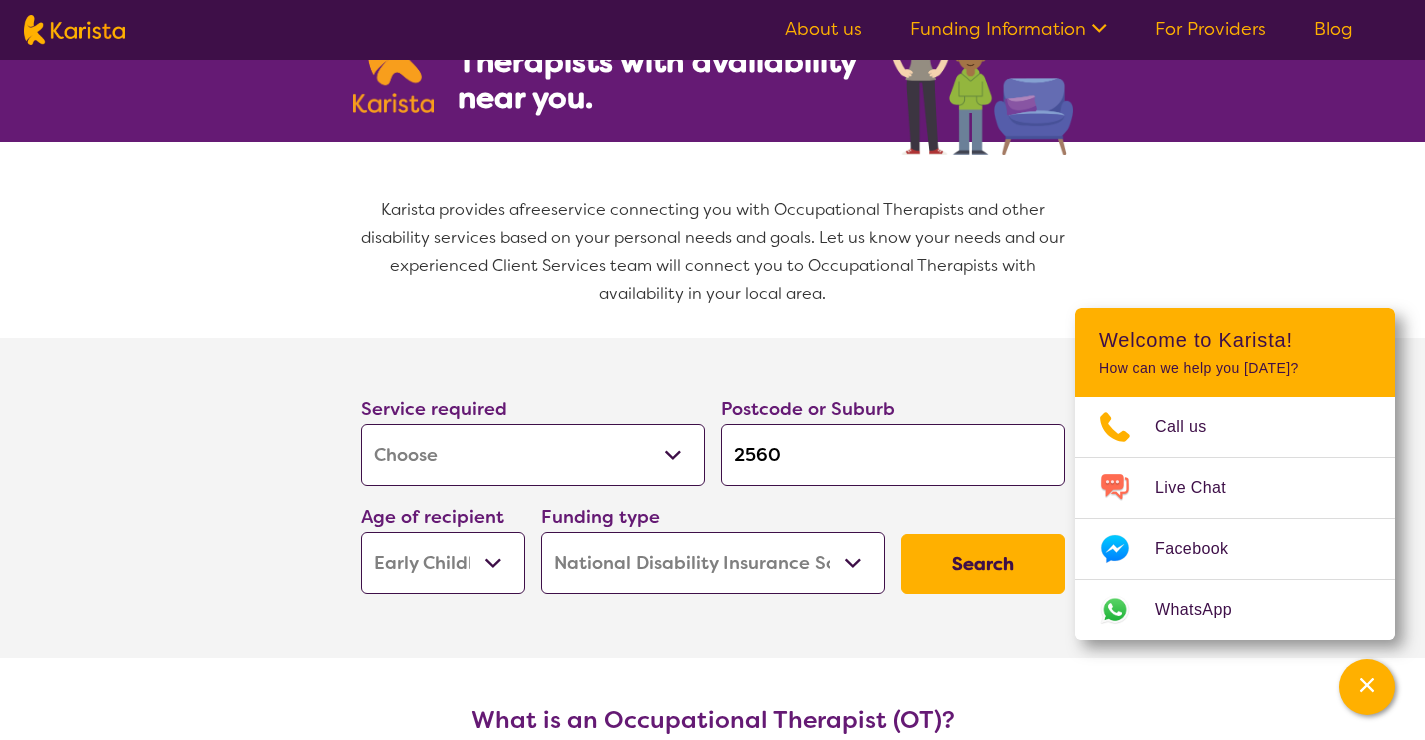 select on "NDIS" 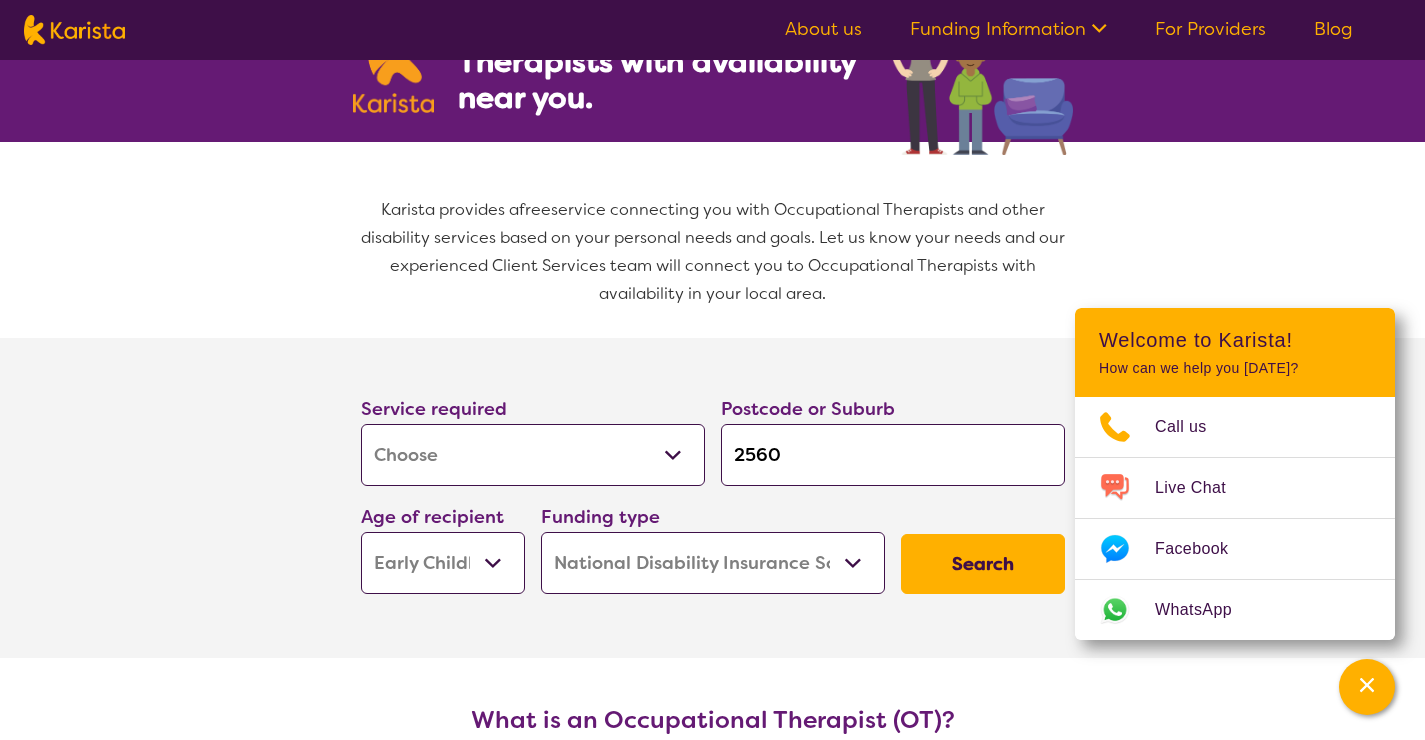 scroll, scrollTop: 0, scrollLeft: 0, axis: both 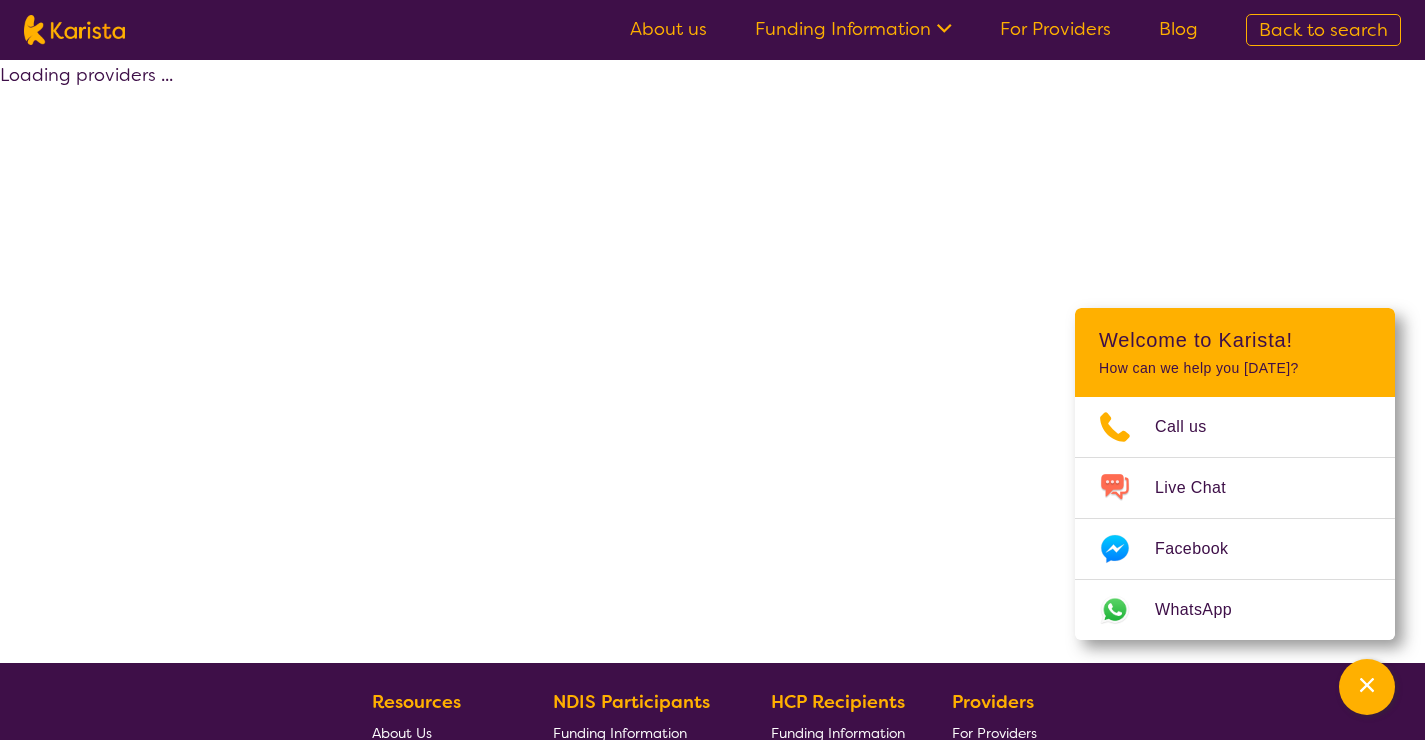 select on "by_score" 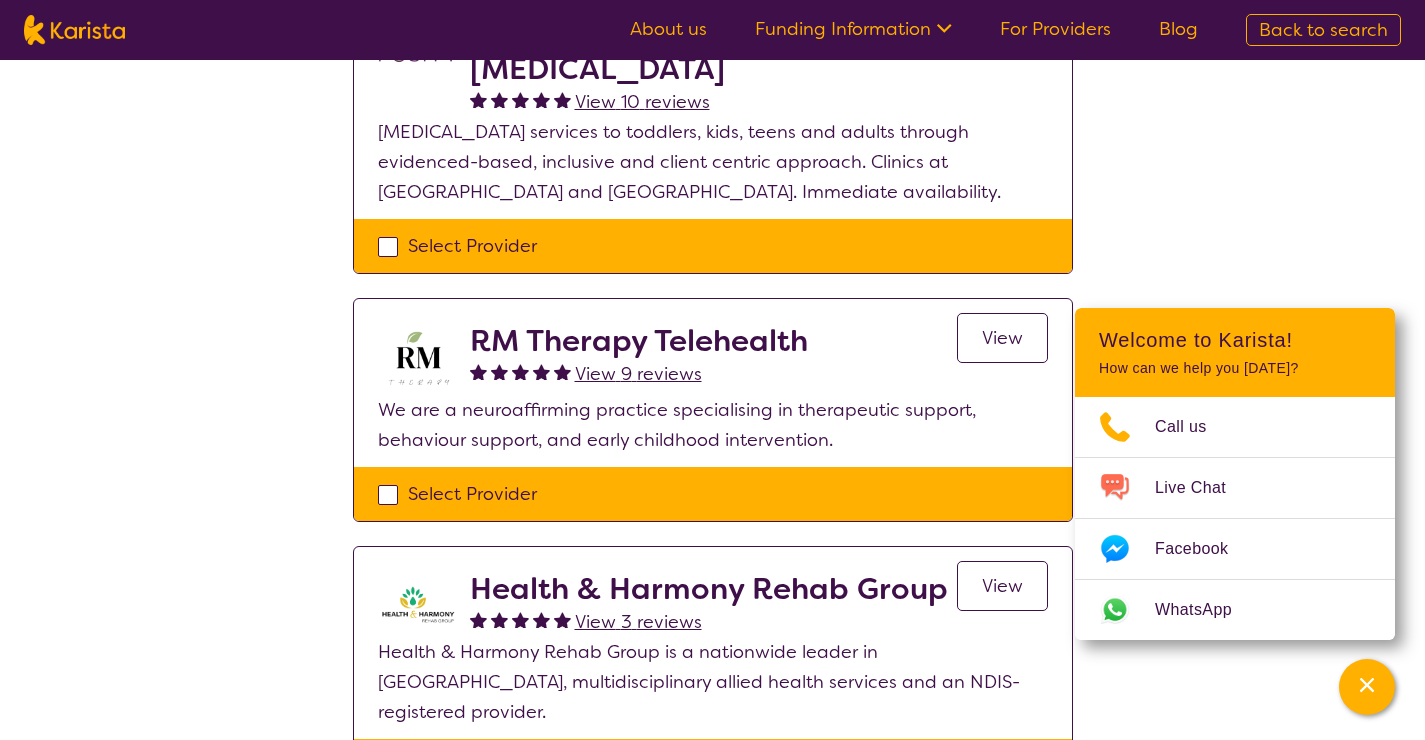 scroll, scrollTop: 116, scrollLeft: 0, axis: vertical 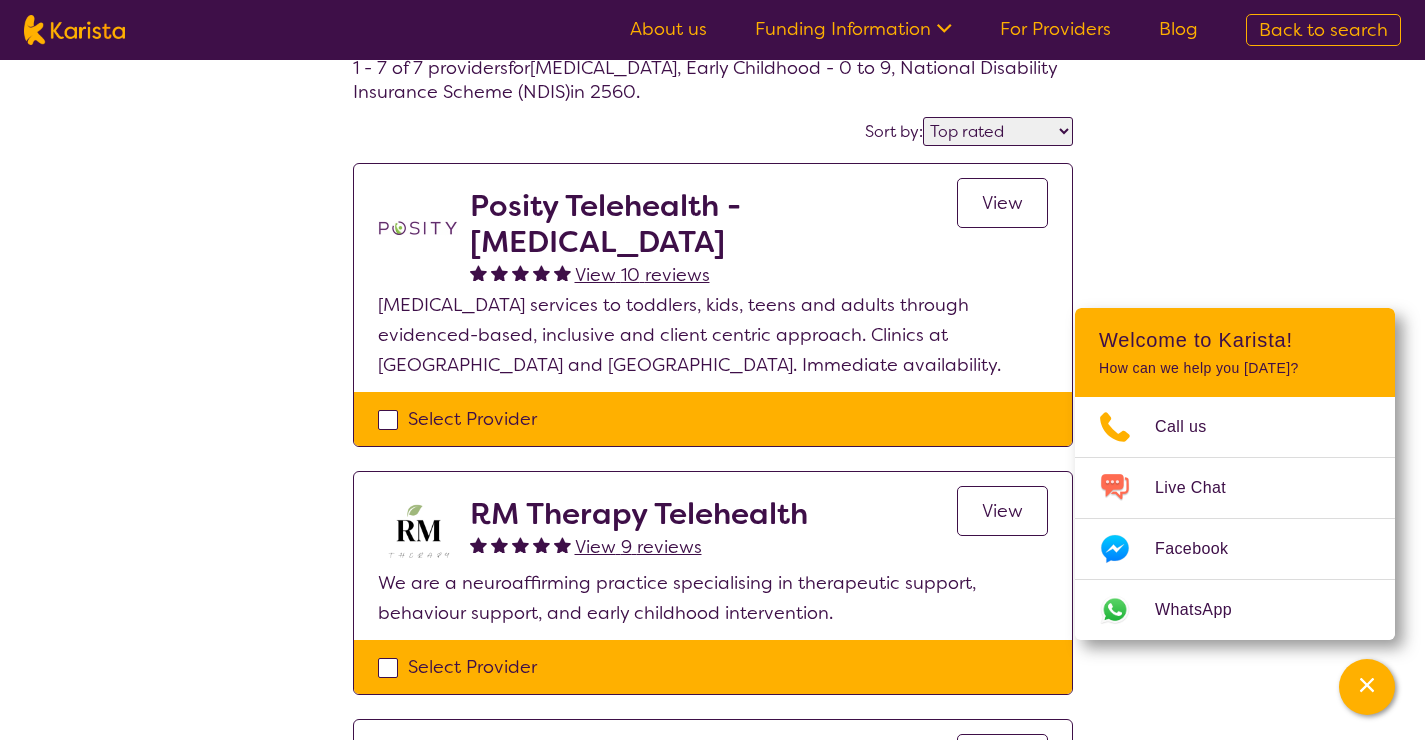 click on "View" at bounding box center [1002, 511] 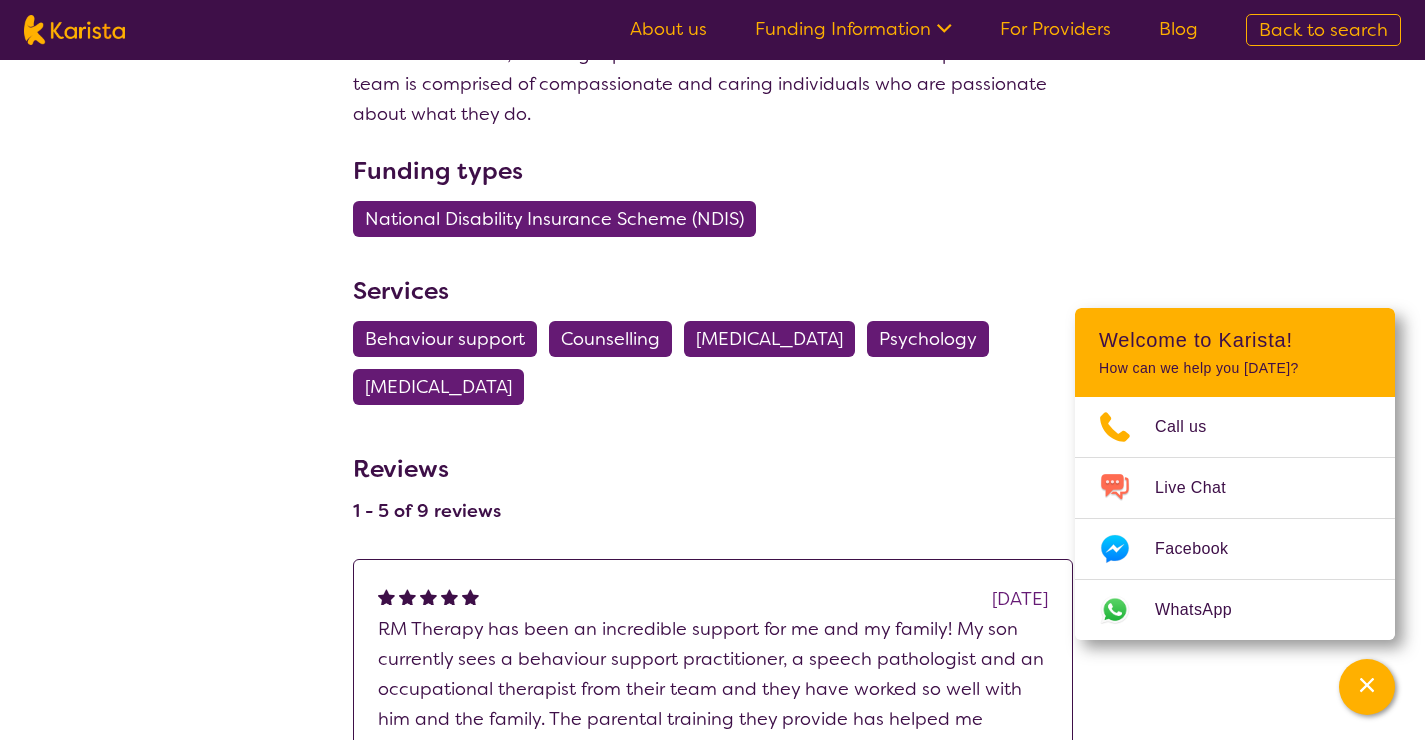 scroll, scrollTop: 373, scrollLeft: 0, axis: vertical 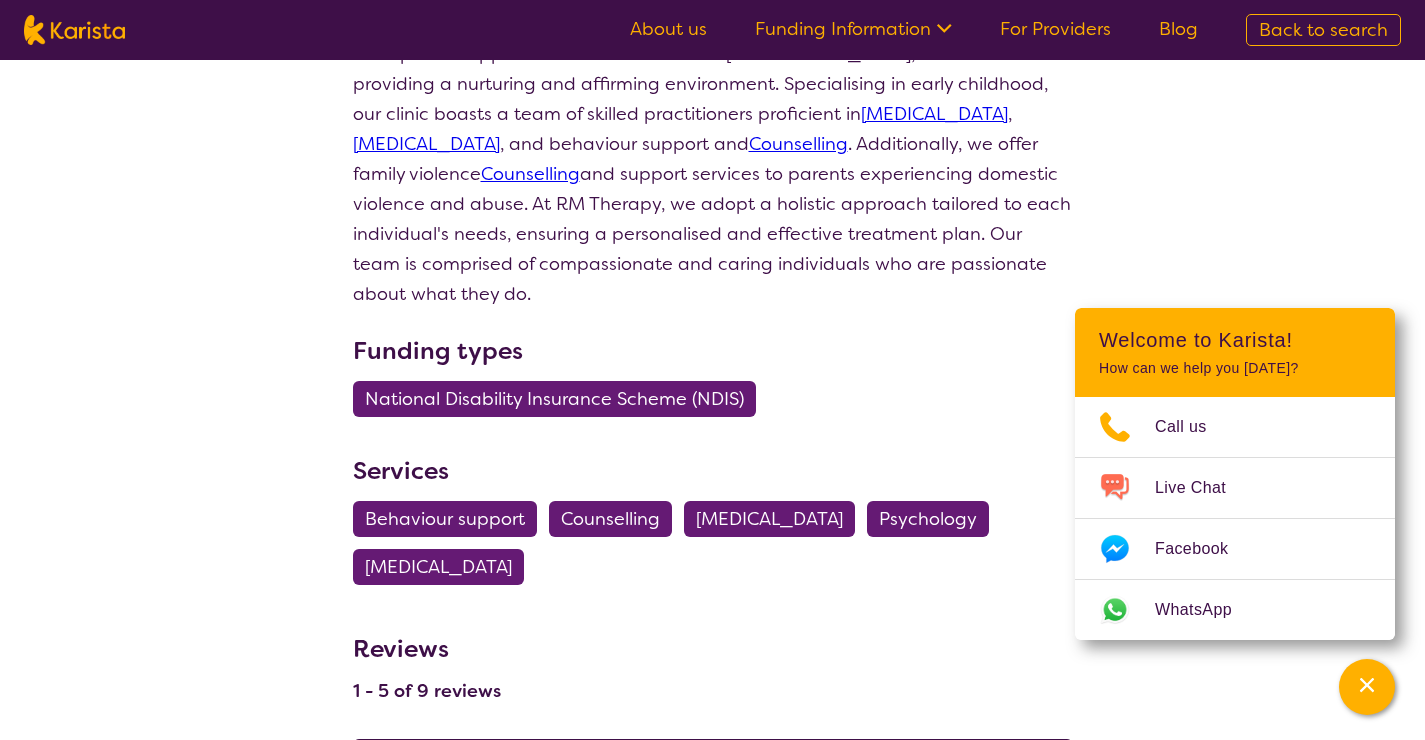 select on "by_score" 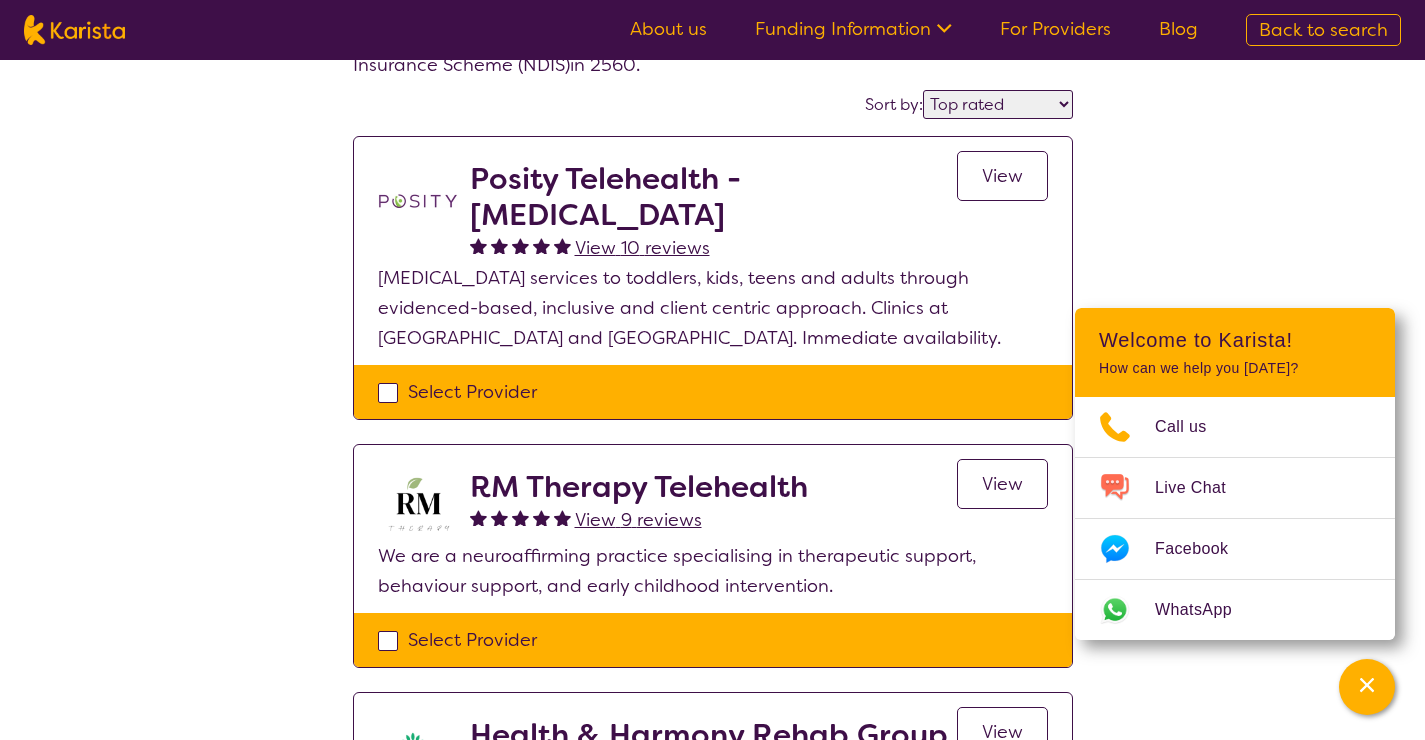 scroll, scrollTop: 0, scrollLeft: 0, axis: both 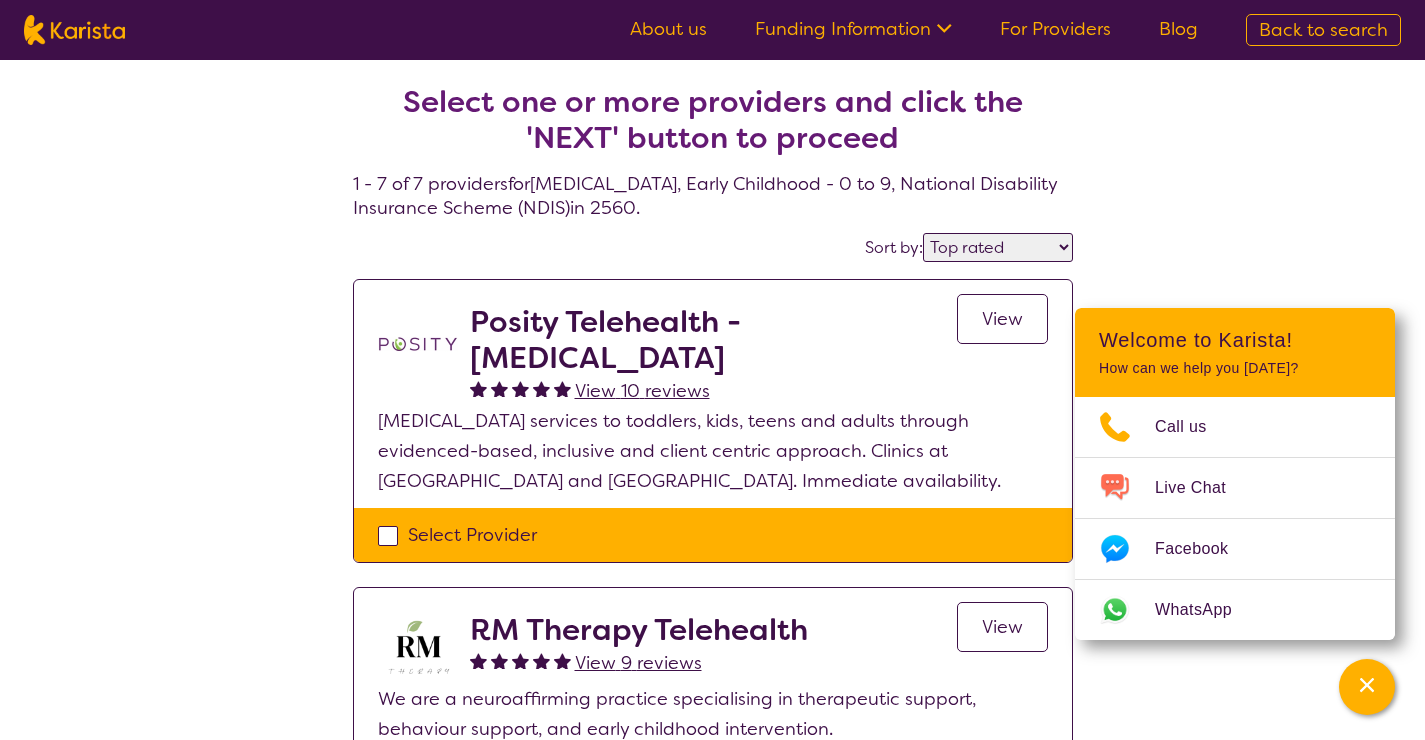 click on "For Providers" at bounding box center [1055, 29] 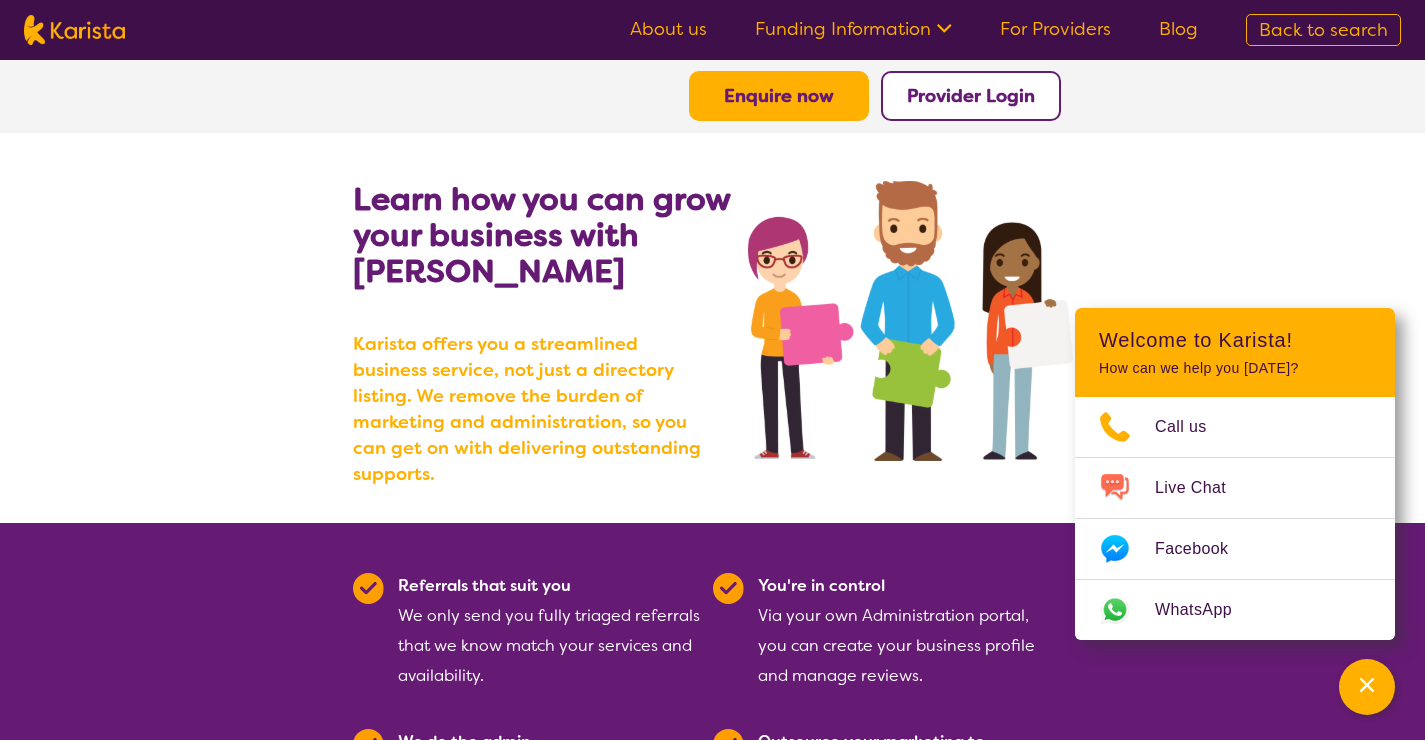 scroll, scrollTop: 0, scrollLeft: 0, axis: both 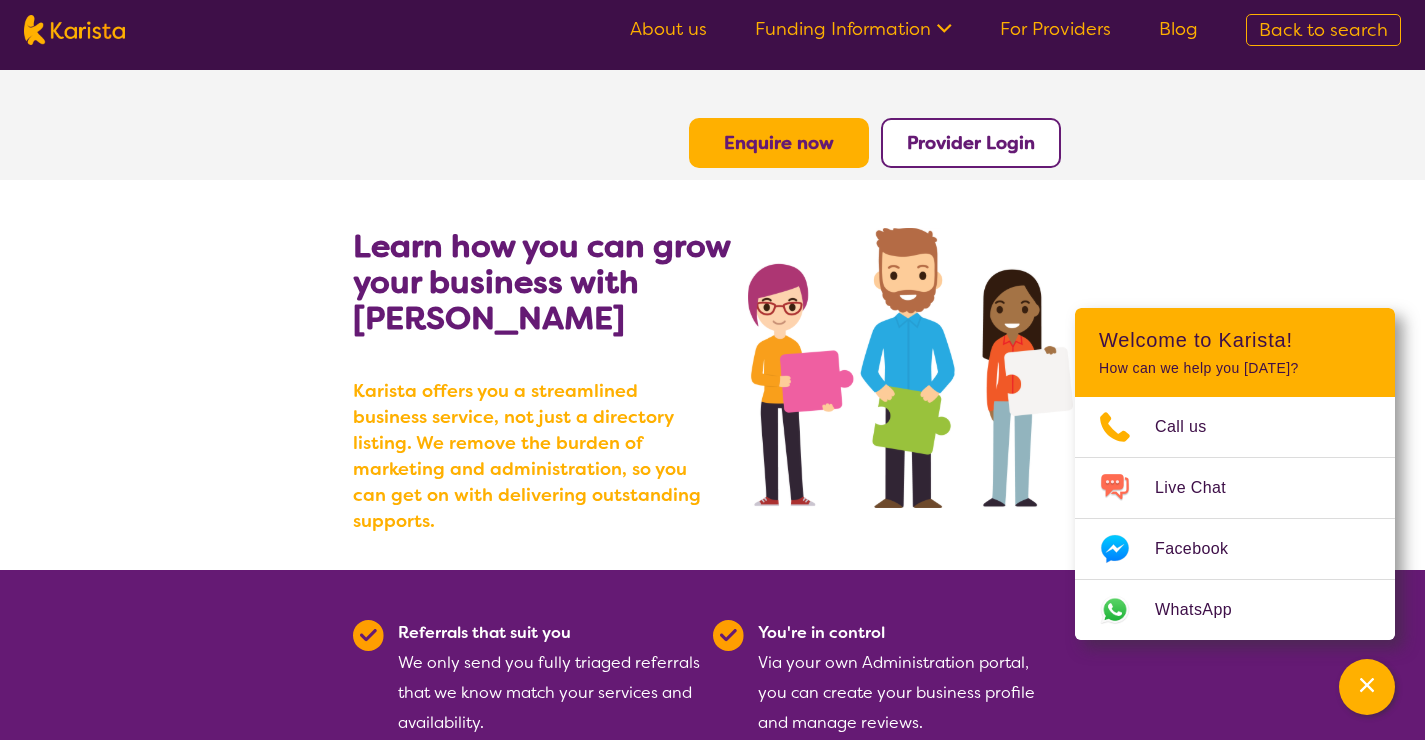 click on "Enquire now" at bounding box center (779, 143) 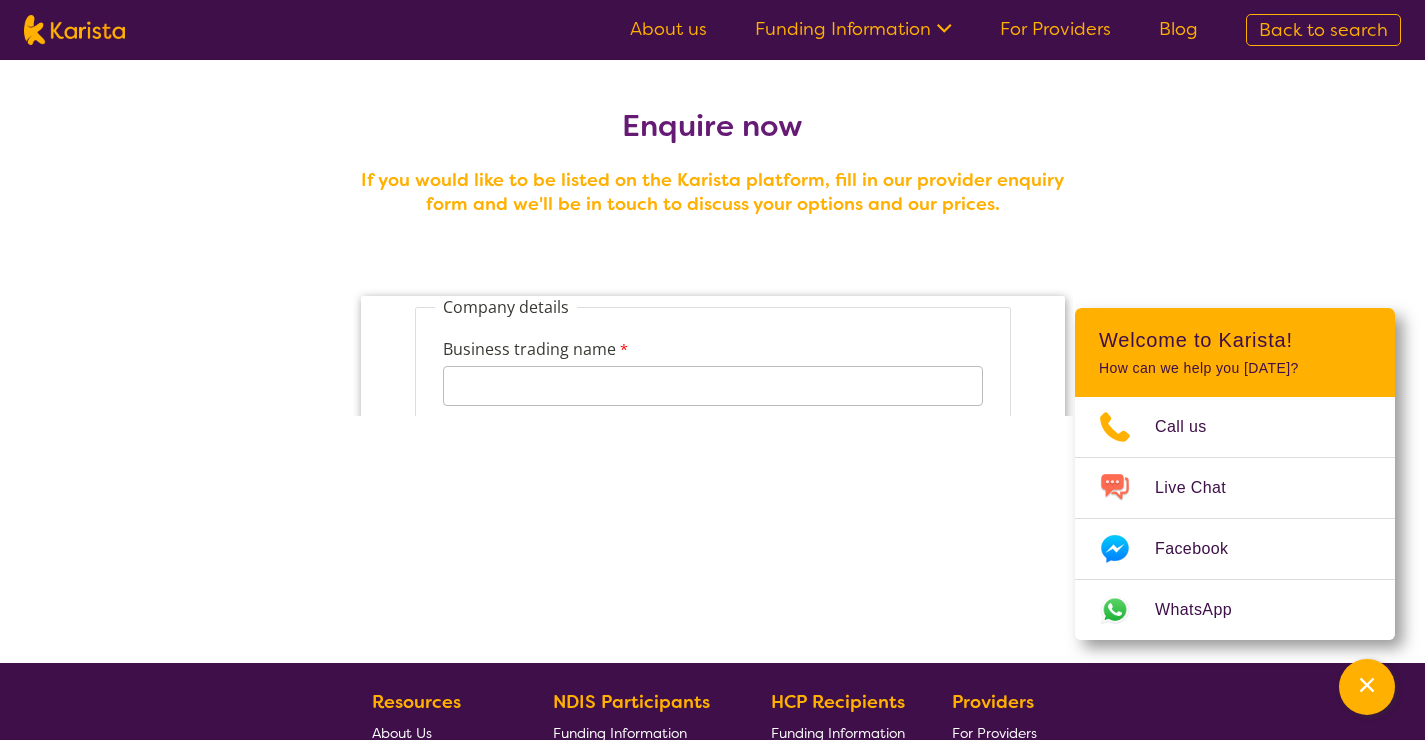 scroll, scrollTop: 0, scrollLeft: 0, axis: both 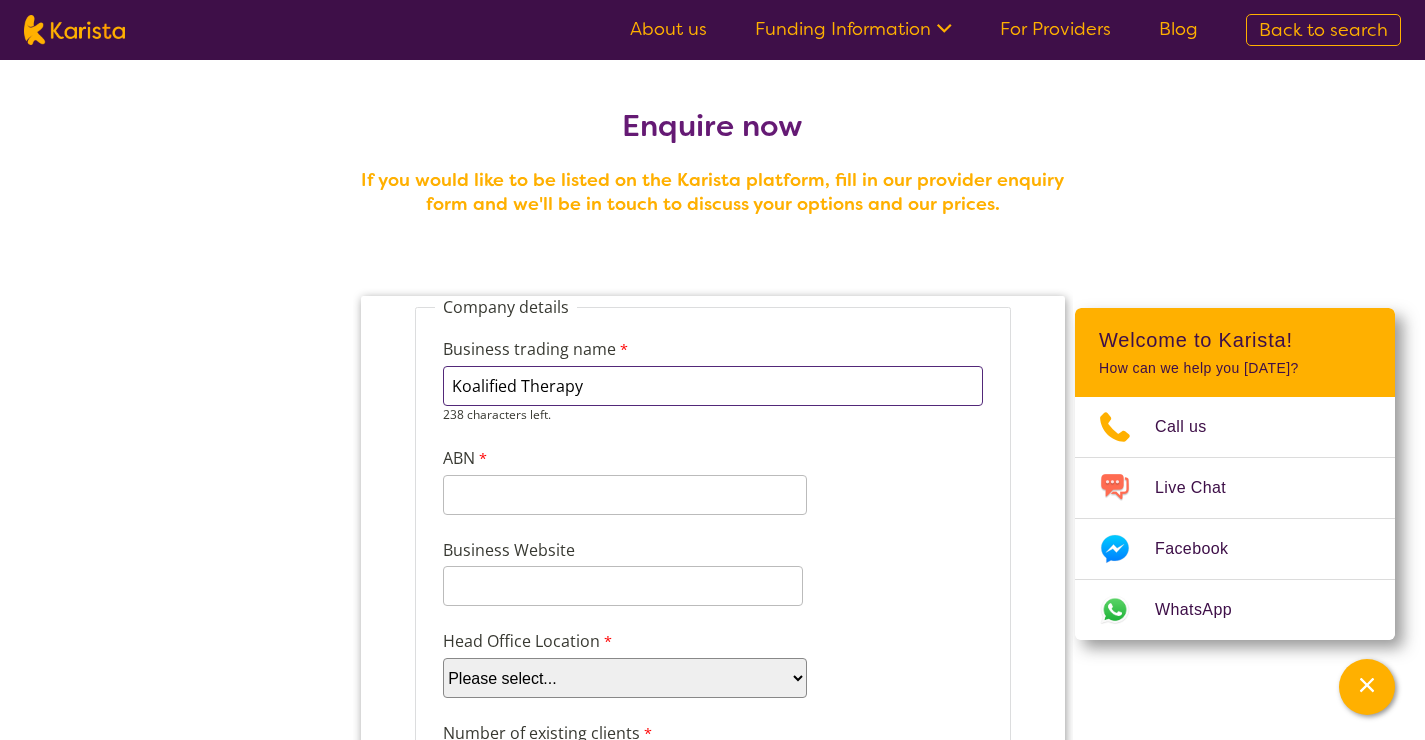 type on "Koalified Therapy" 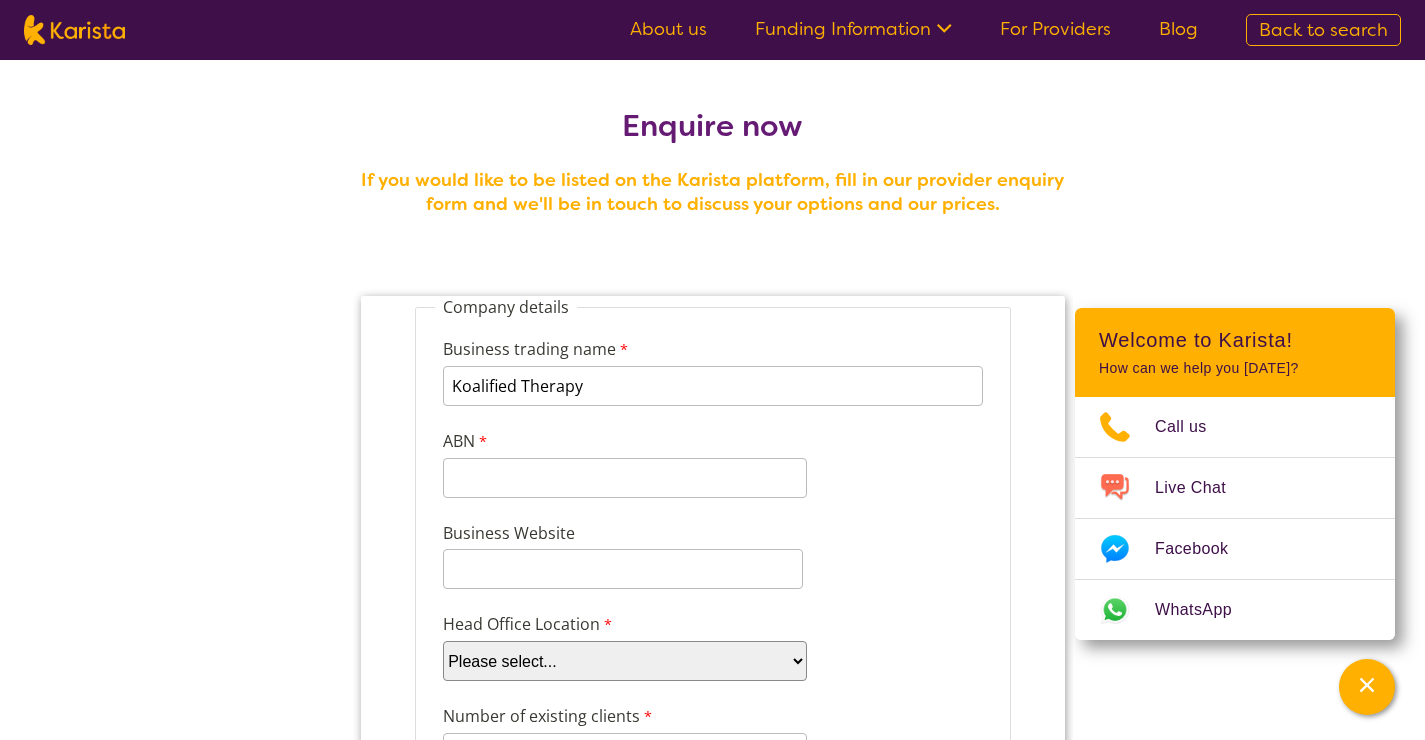 select on "tfa_95" 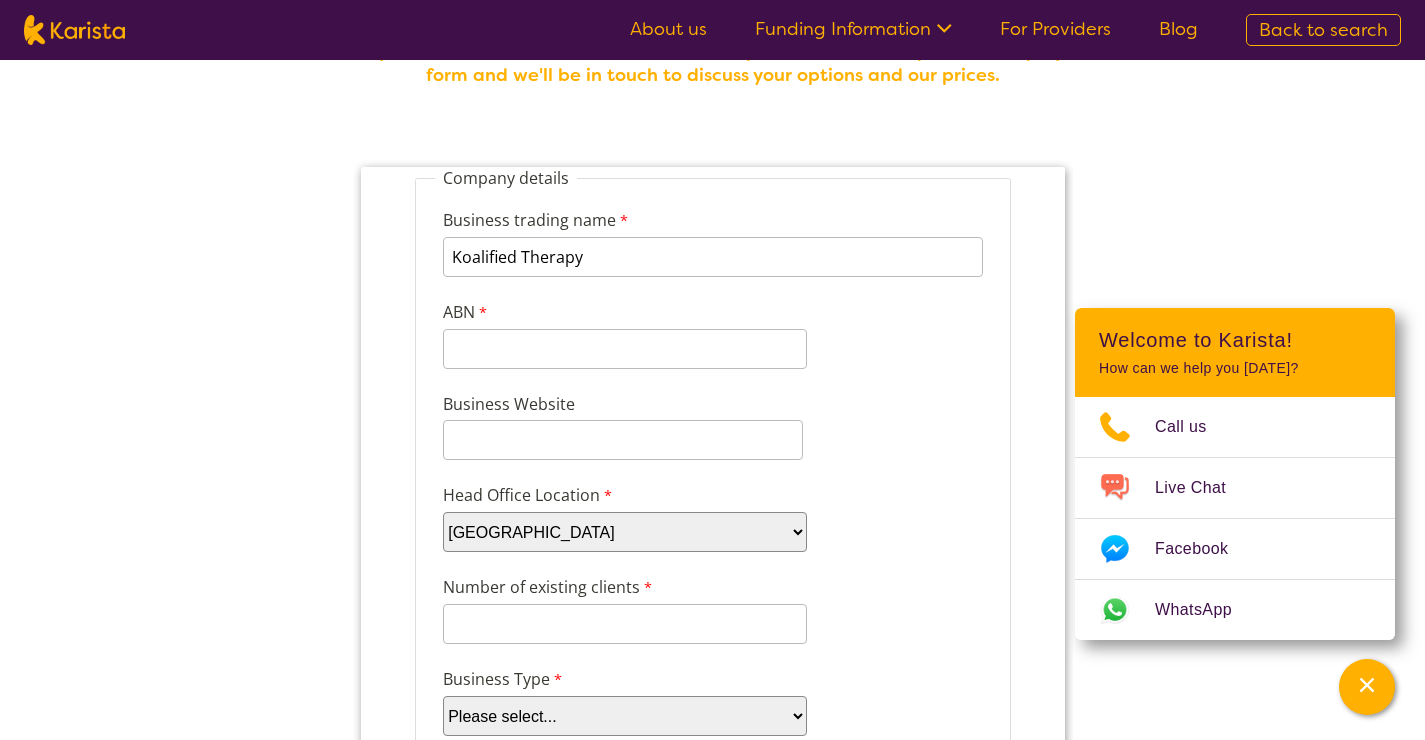 scroll, scrollTop: 387, scrollLeft: 0, axis: vertical 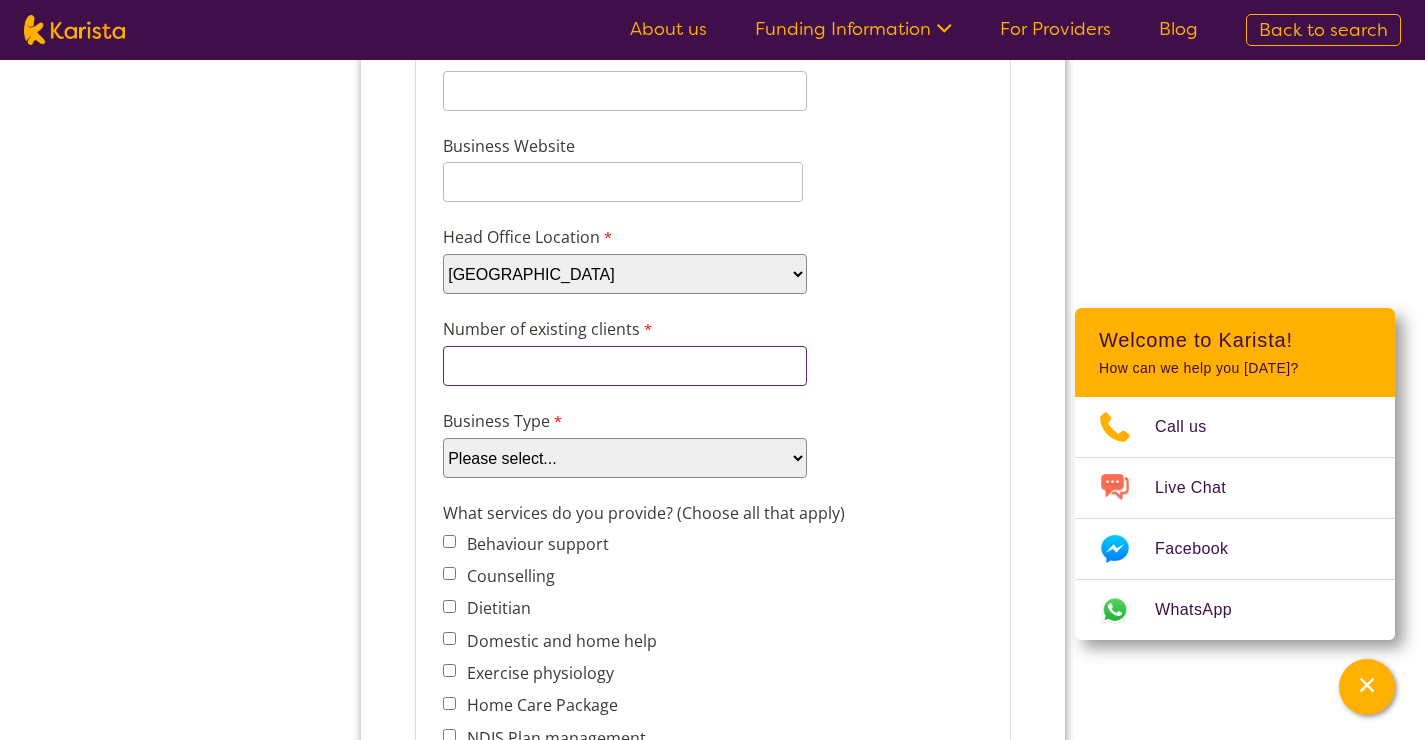click on "Number of existing clients" at bounding box center (624, 366) 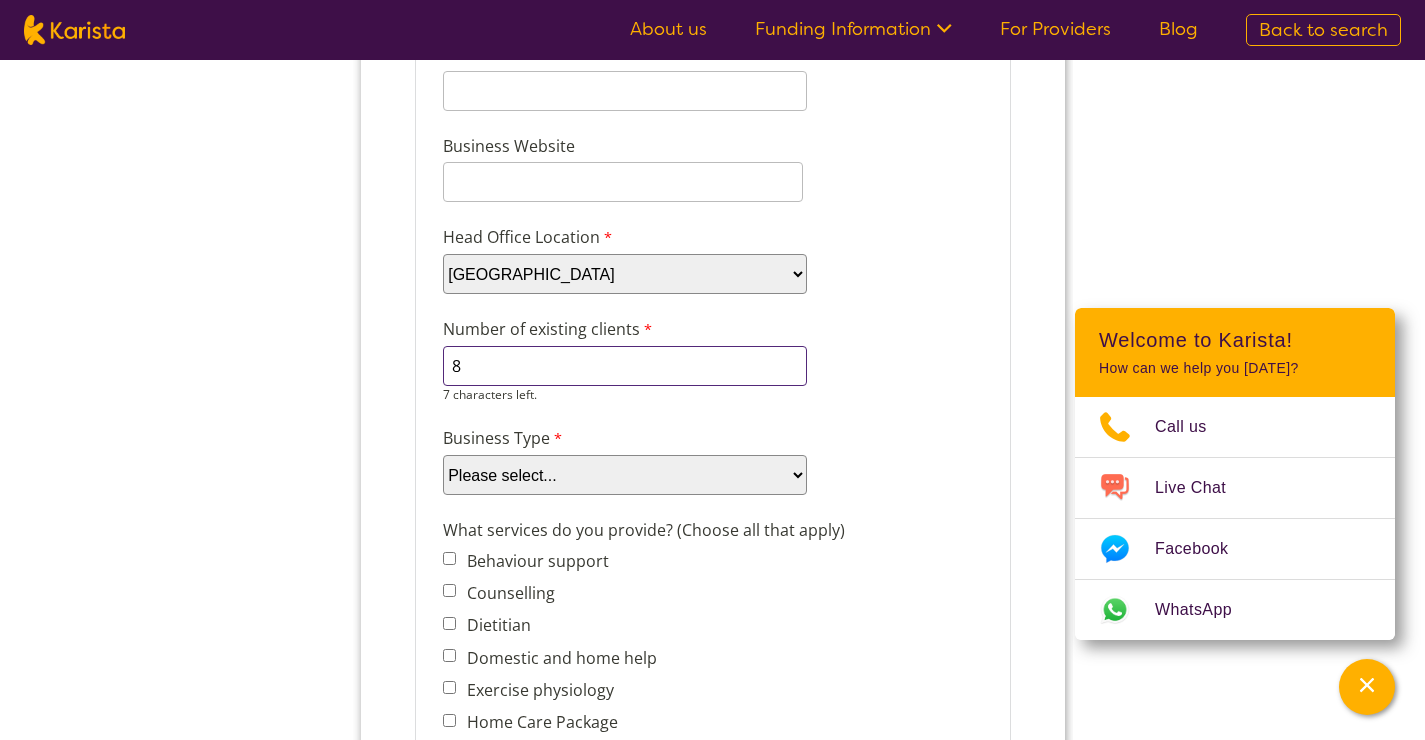 scroll, scrollTop: 417, scrollLeft: 0, axis: vertical 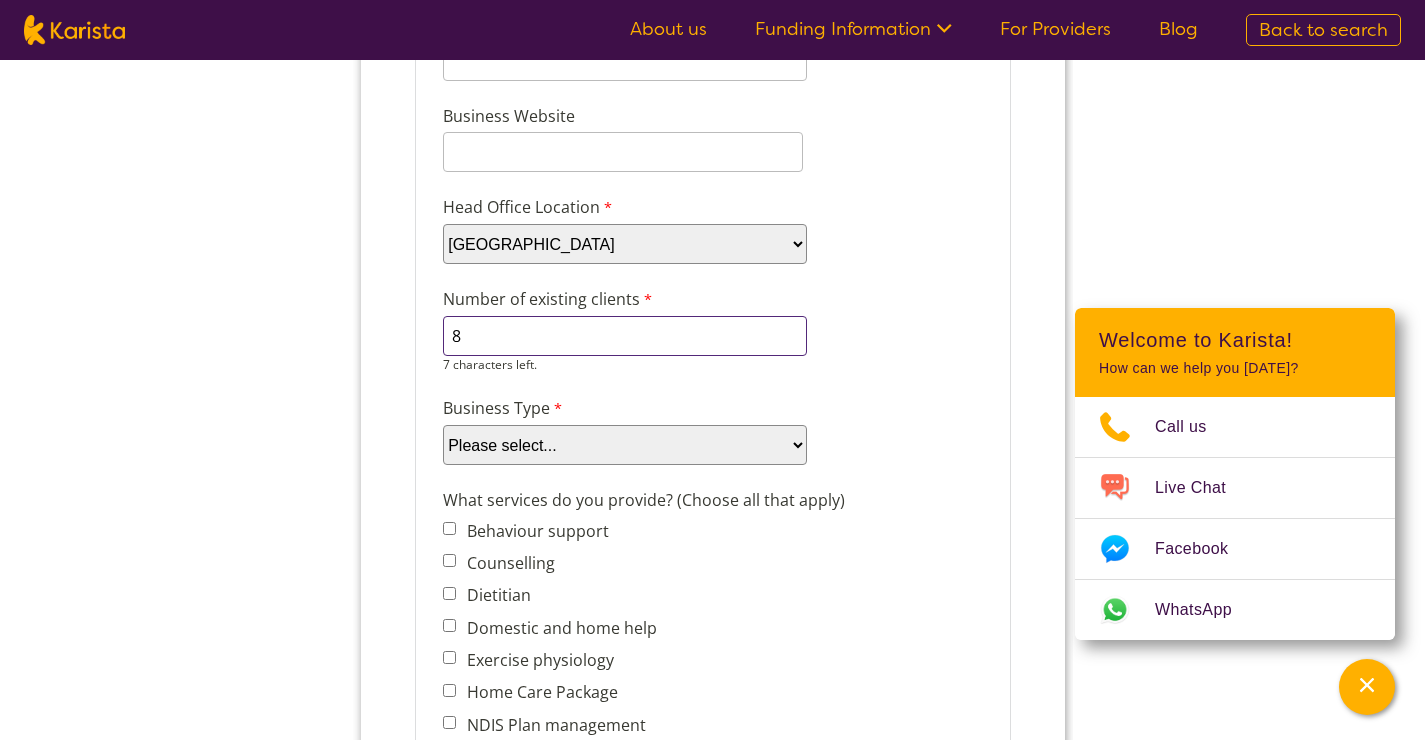 type on "8" 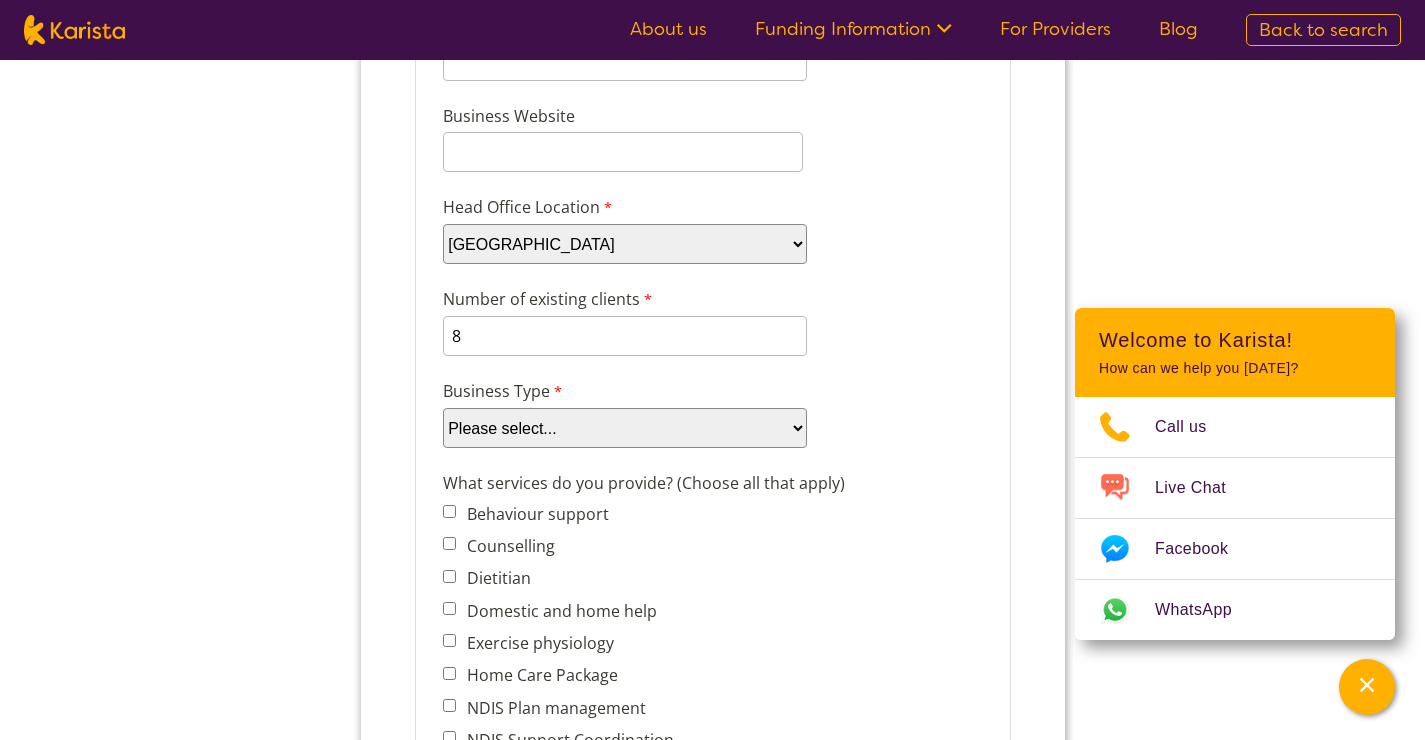 select on "tfa_88" 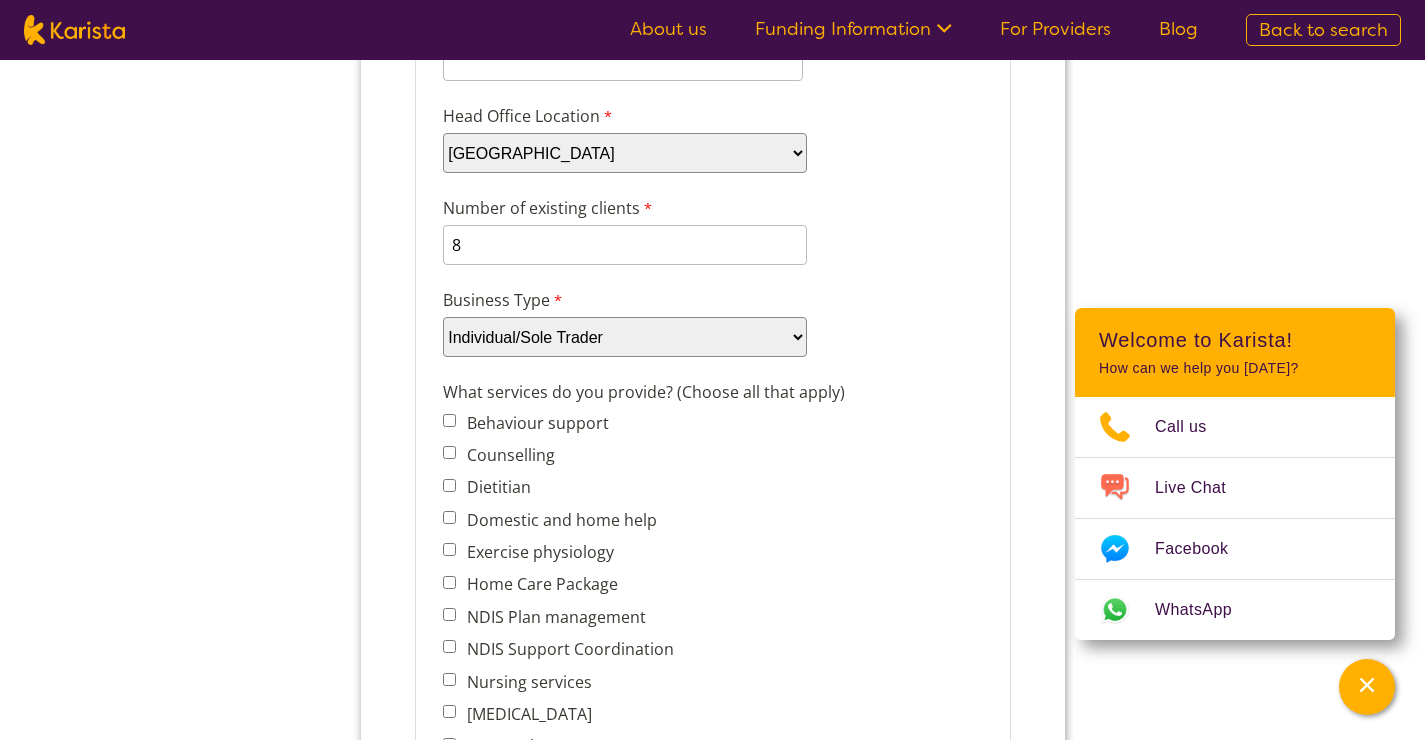 scroll, scrollTop: 672, scrollLeft: 0, axis: vertical 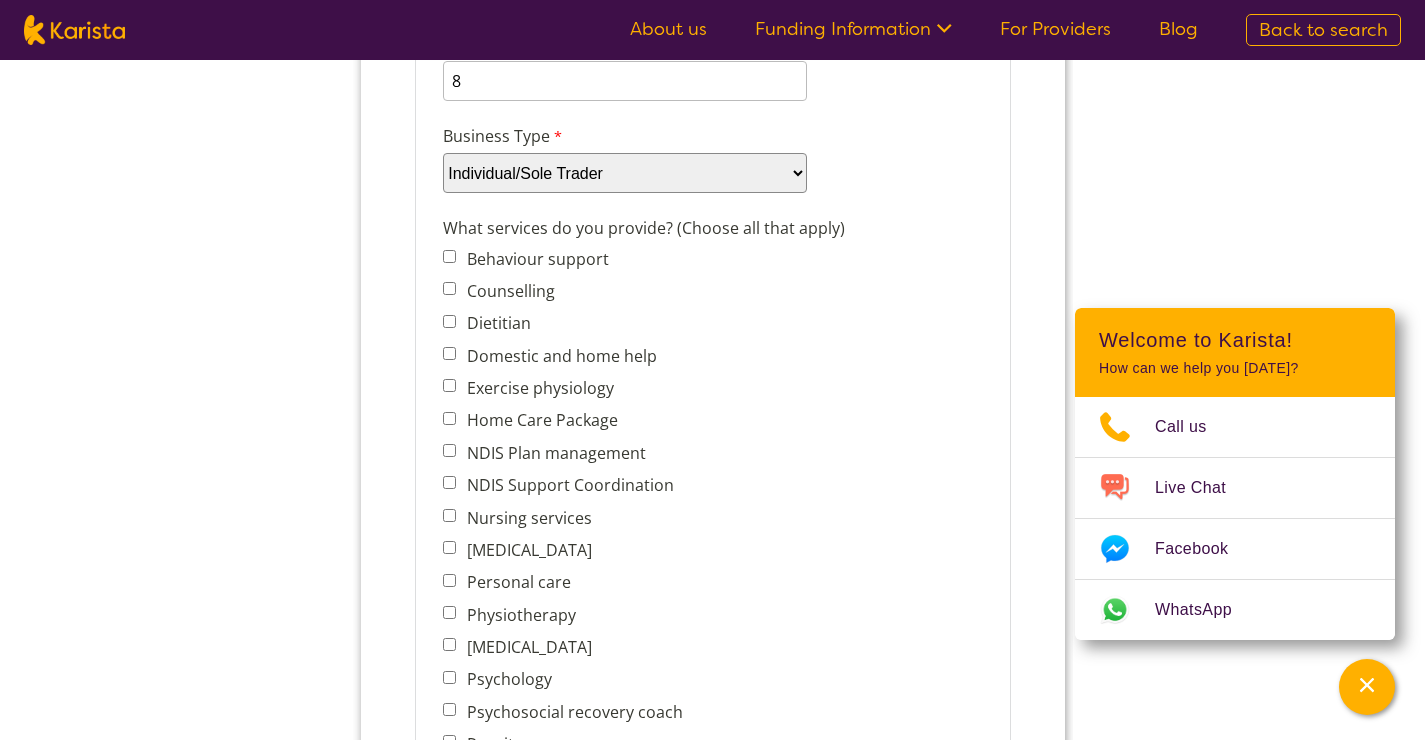 click on "[MEDICAL_DATA]" at bounding box center (448, 547) 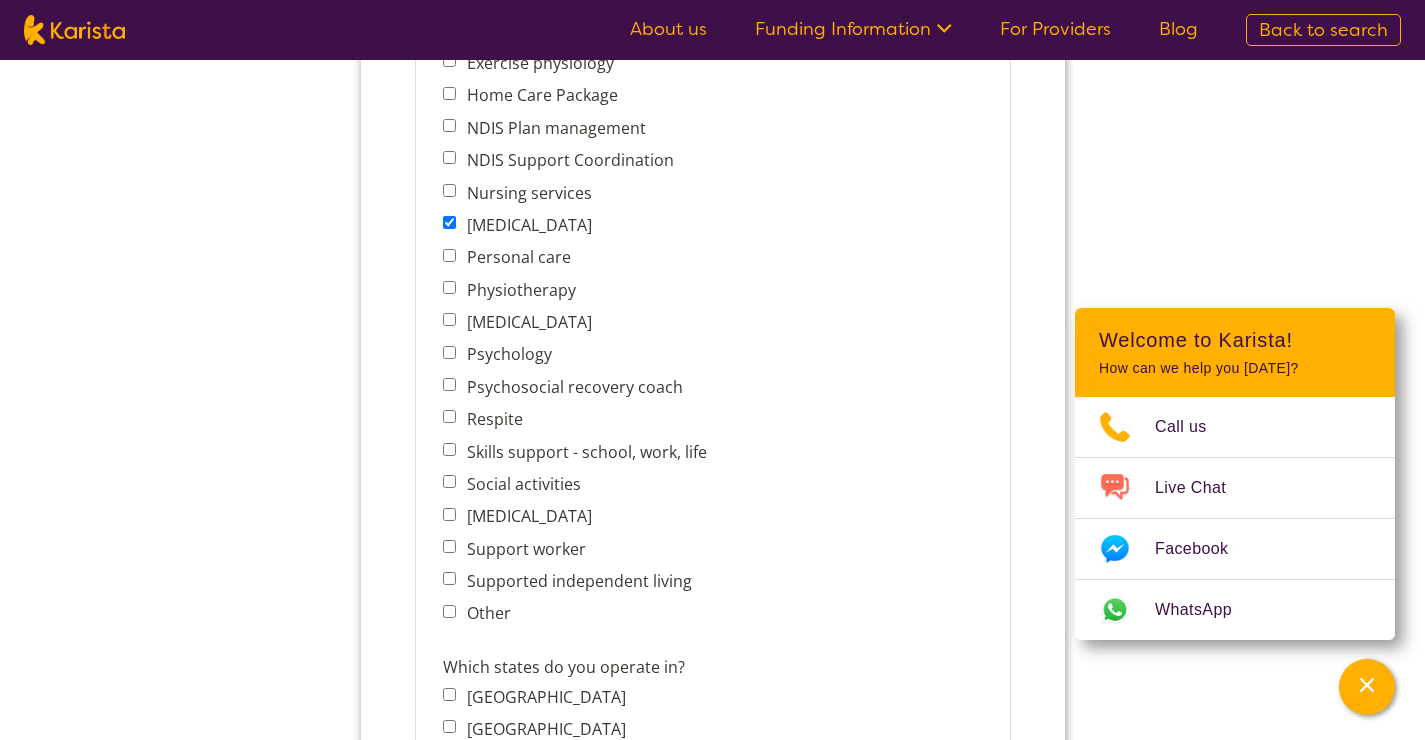 scroll, scrollTop: 1108, scrollLeft: 0, axis: vertical 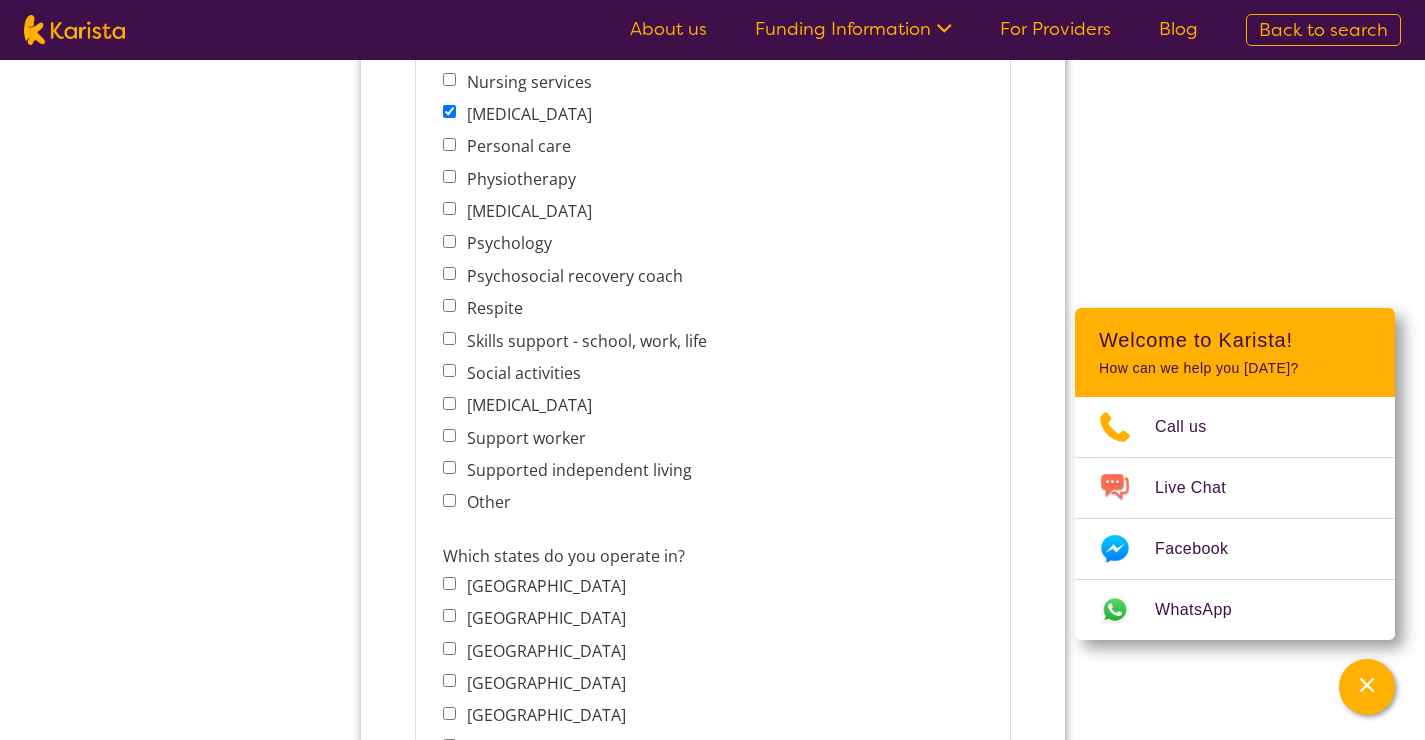 click on "New South Wales" at bounding box center (448, 615) 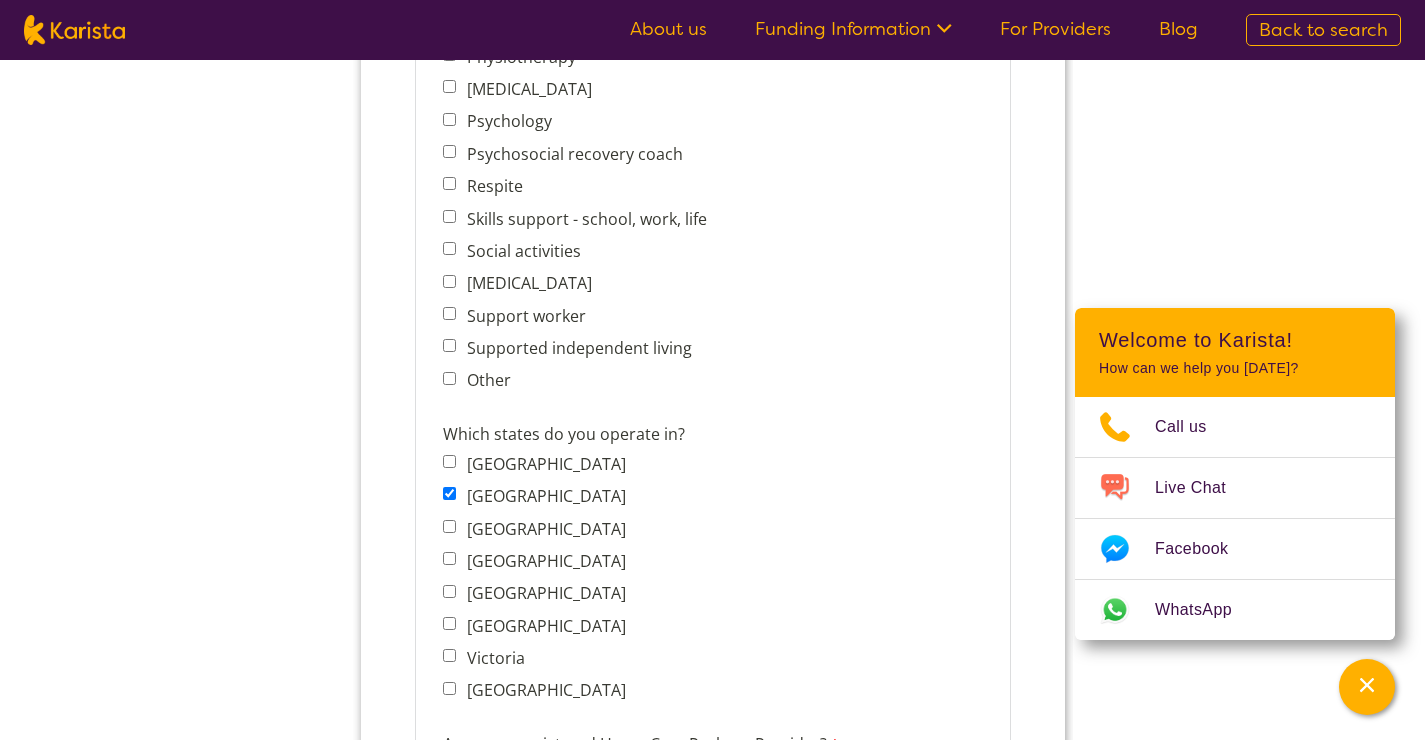 scroll, scrollTop: 1571, scrollLeft: 0, axis: vertical 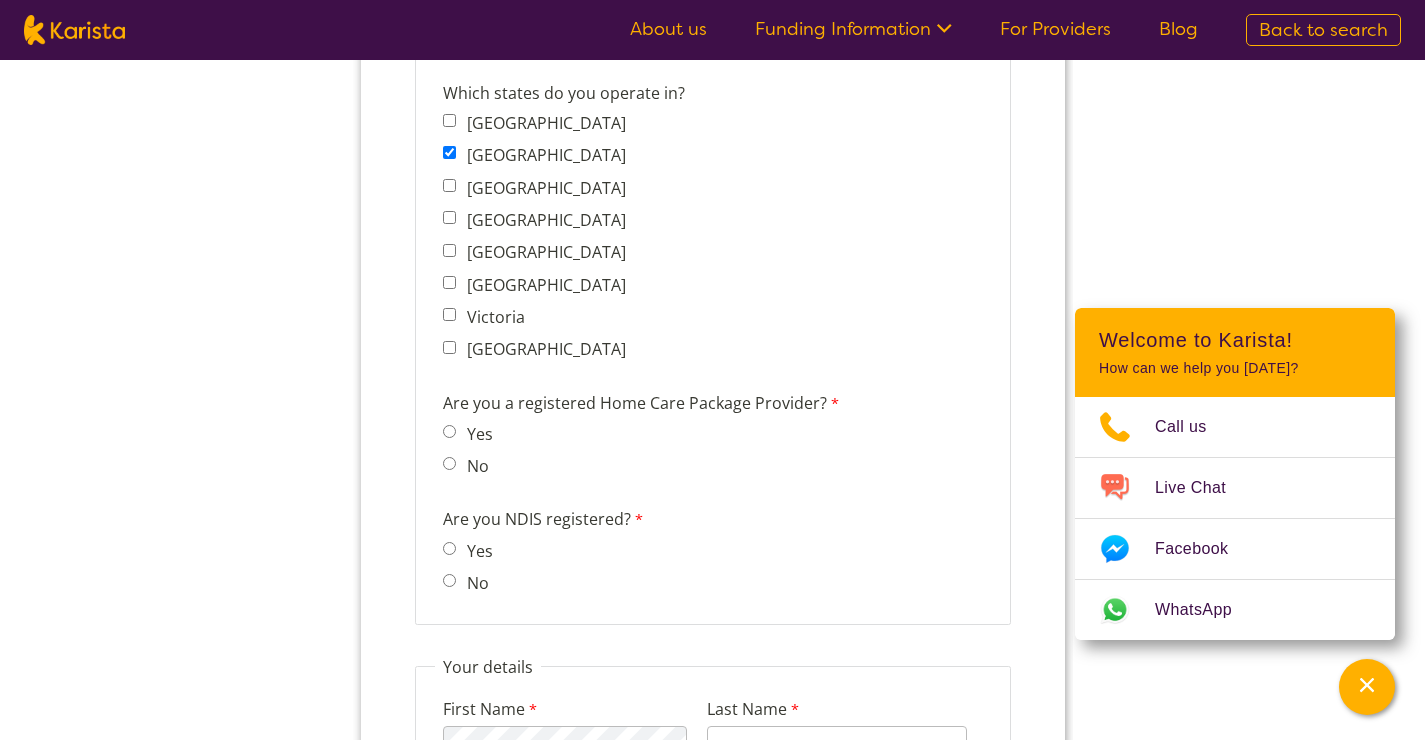 click on "No" at bounding box center [448, 463] 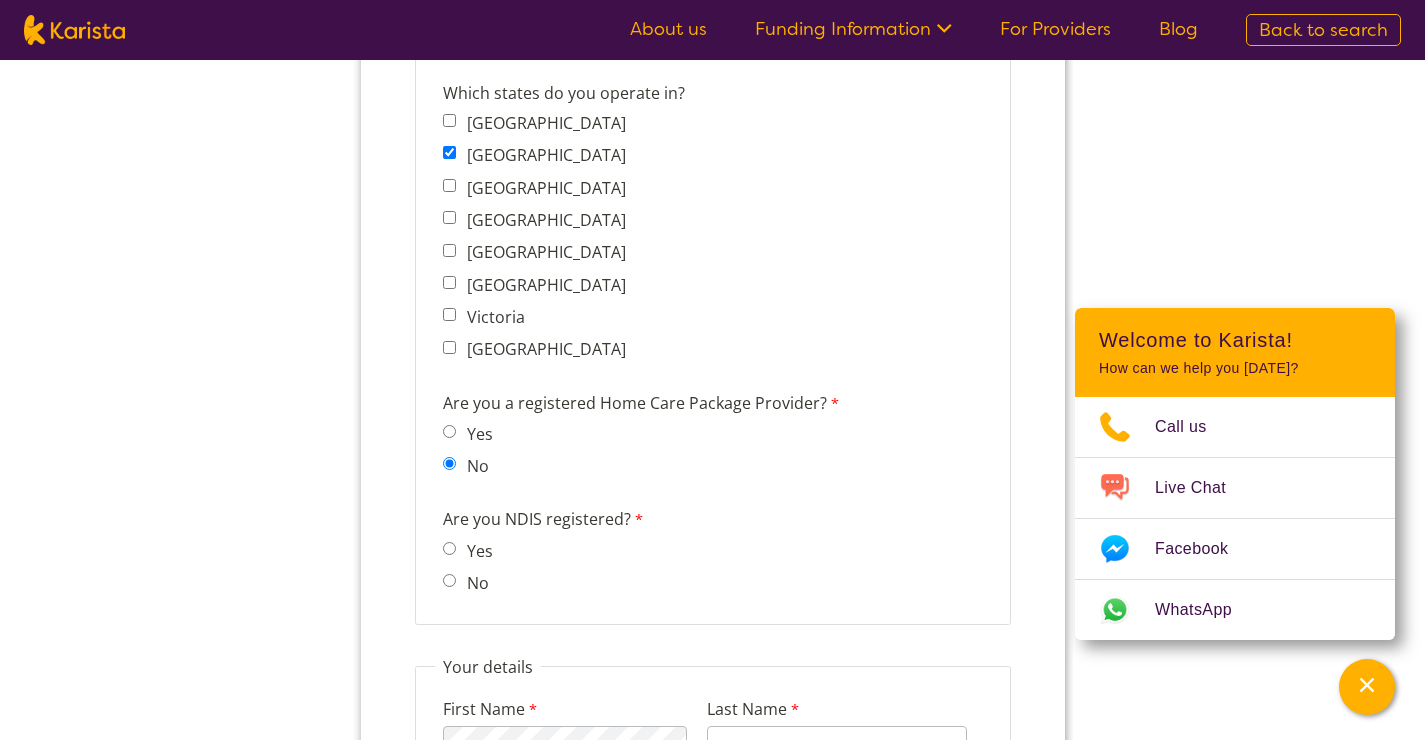 click on "No" at bounding box center (448, 580) 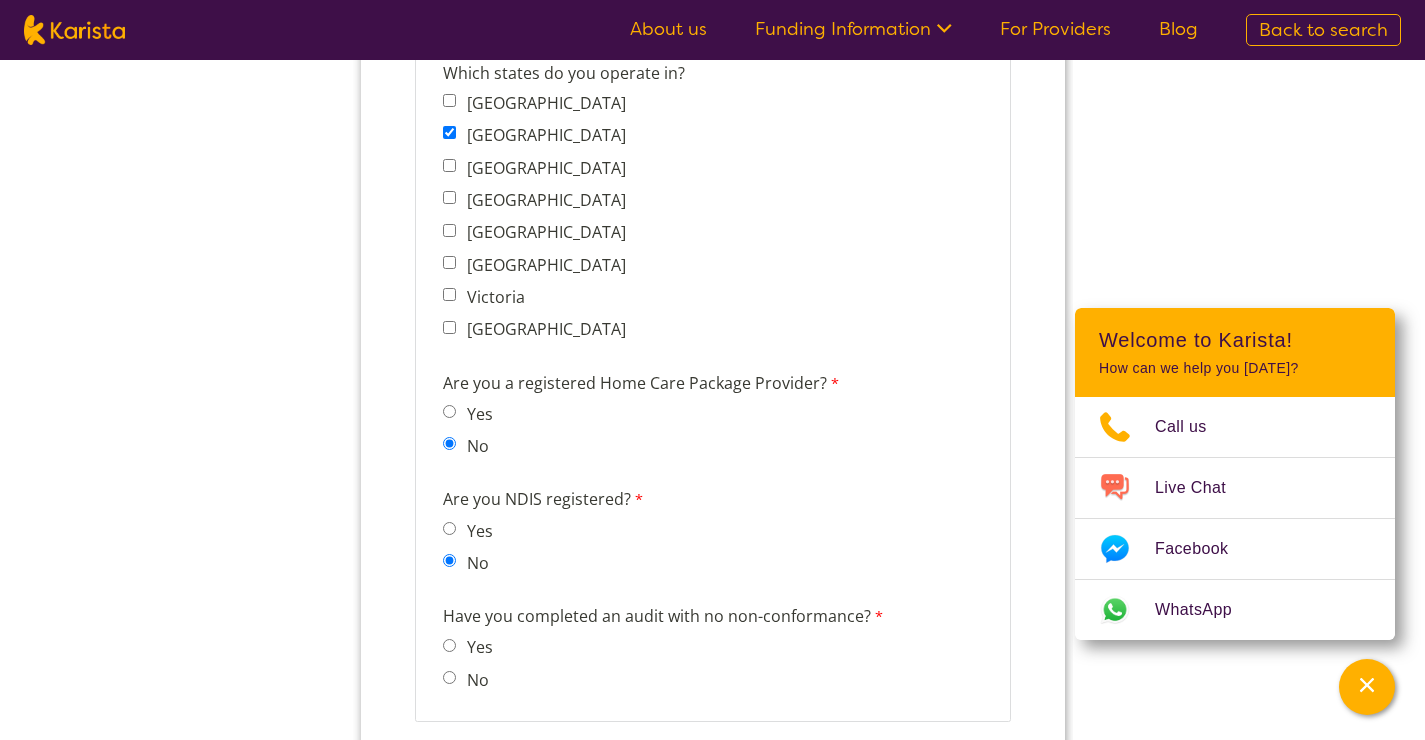 scroll, scrollTop: 1728, scrollLeft: 0, axis: vertical 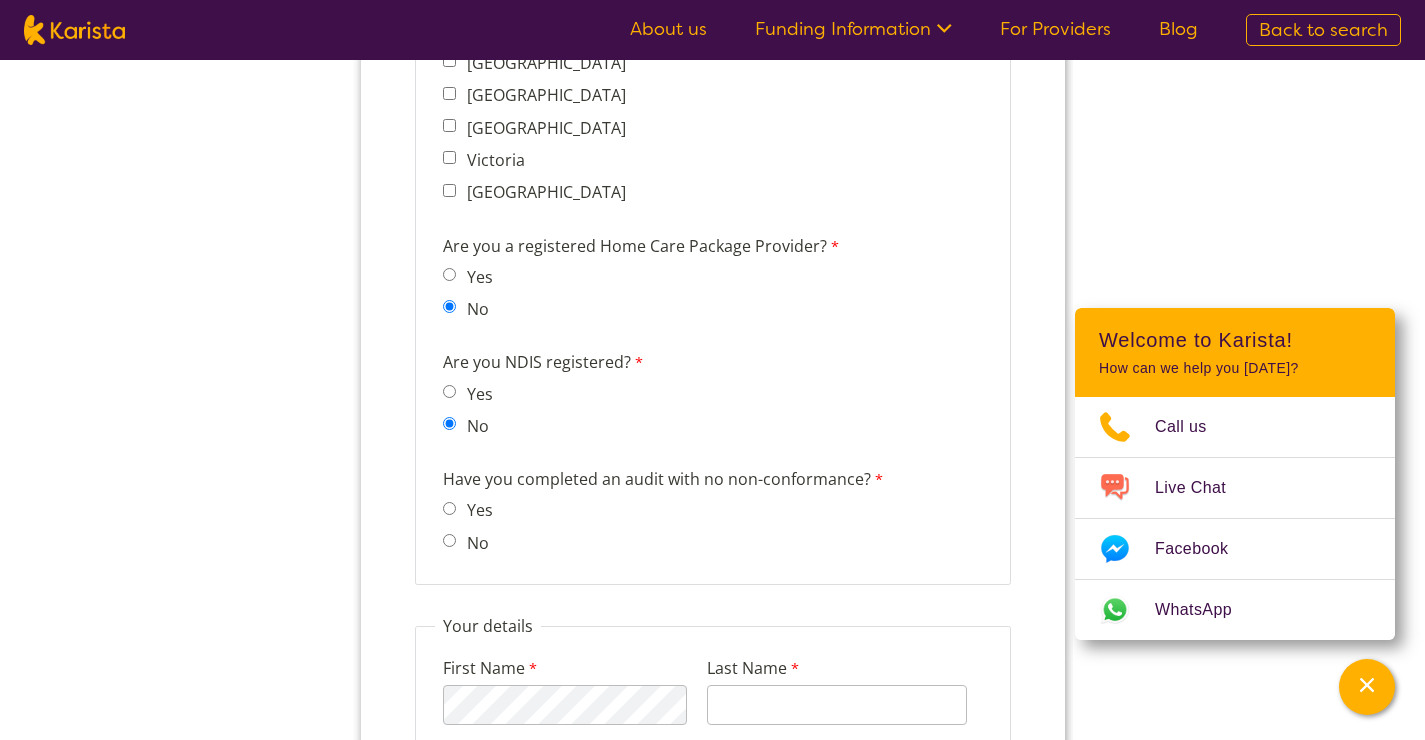 click on "Yes" at bounding box center [472, 393] 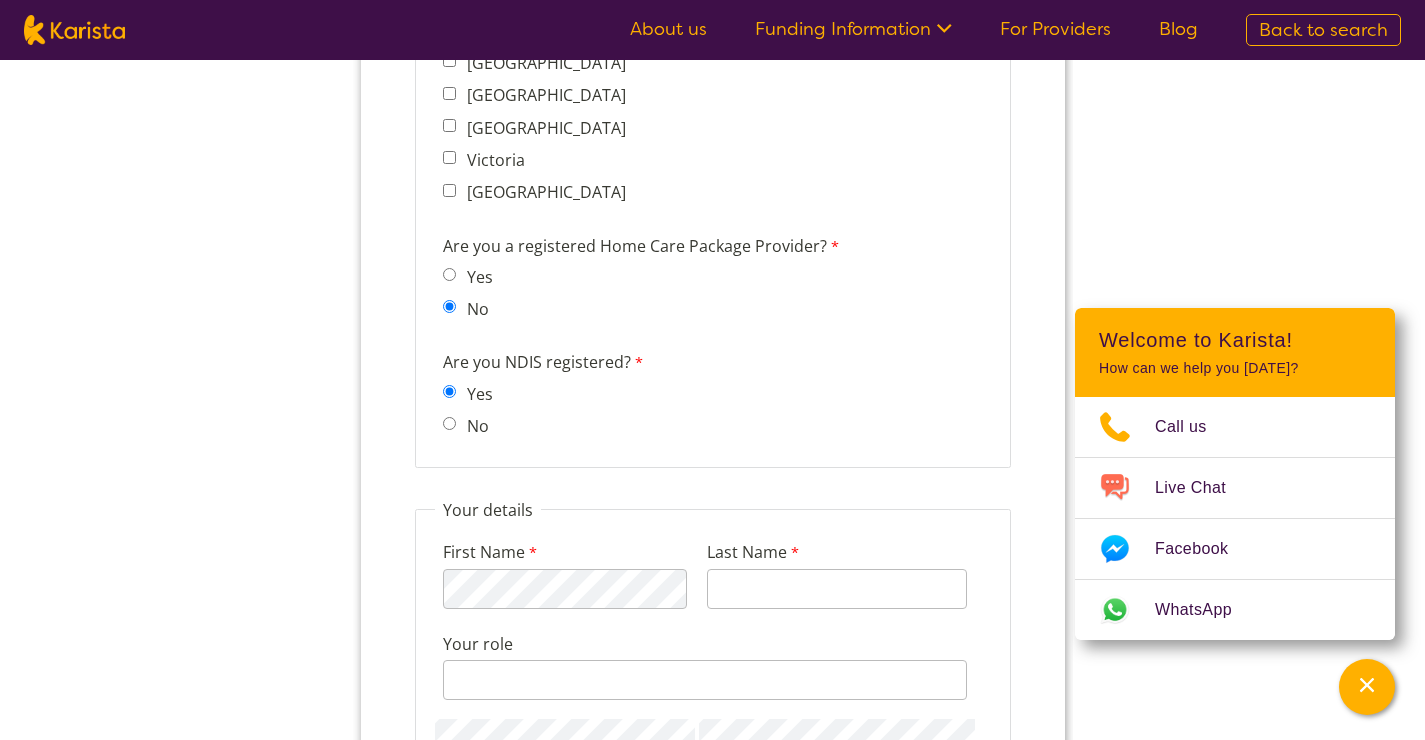 click on "No" at bounding box center [448, 423] 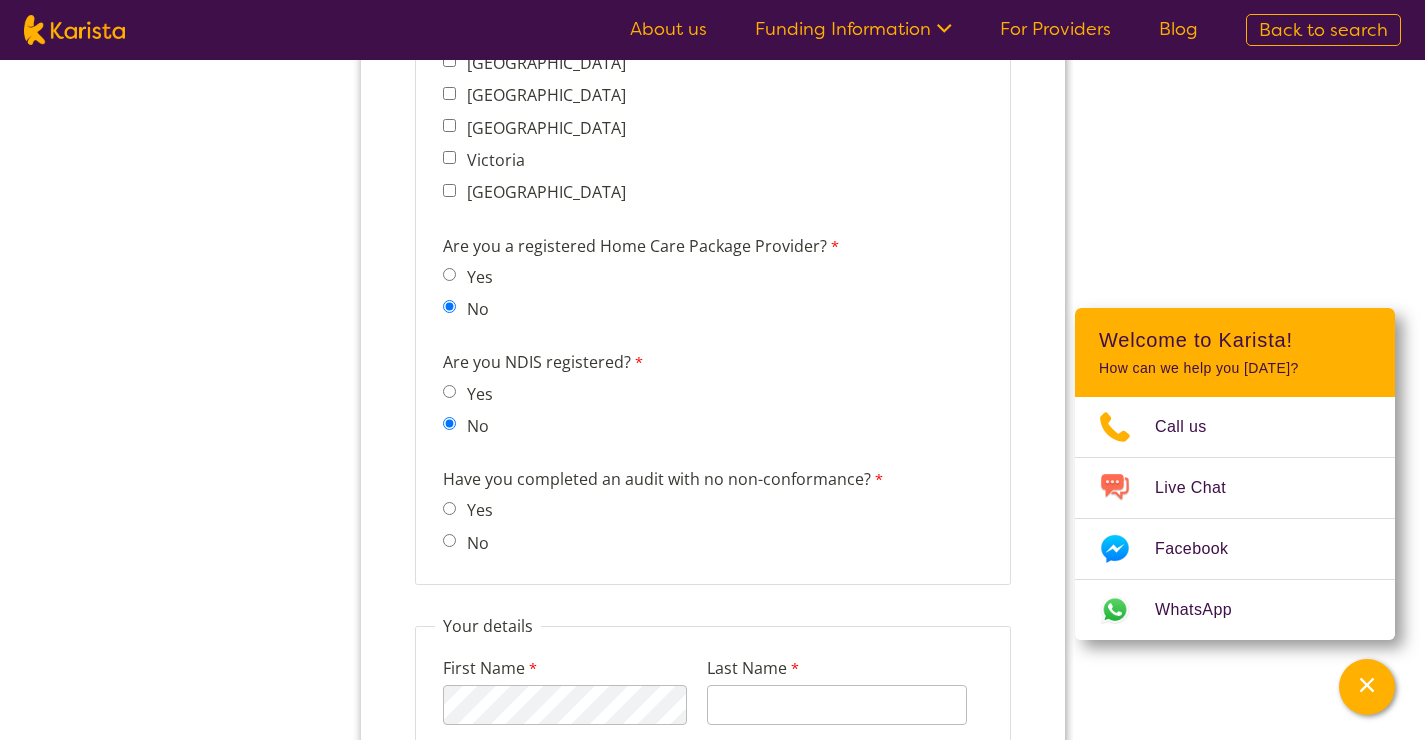 click on "Yes" at bounding box center [475, 510] 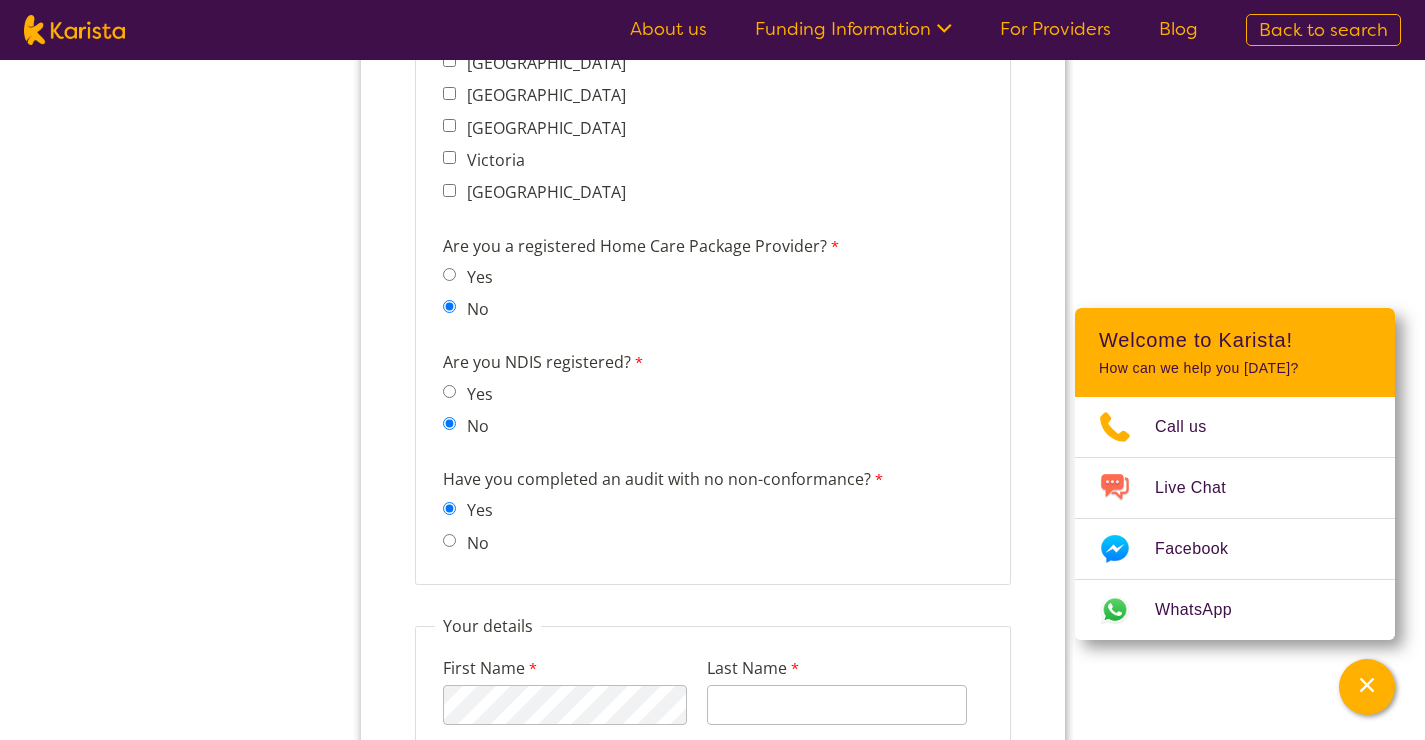 click on "No" at bounding box center [448, 540] 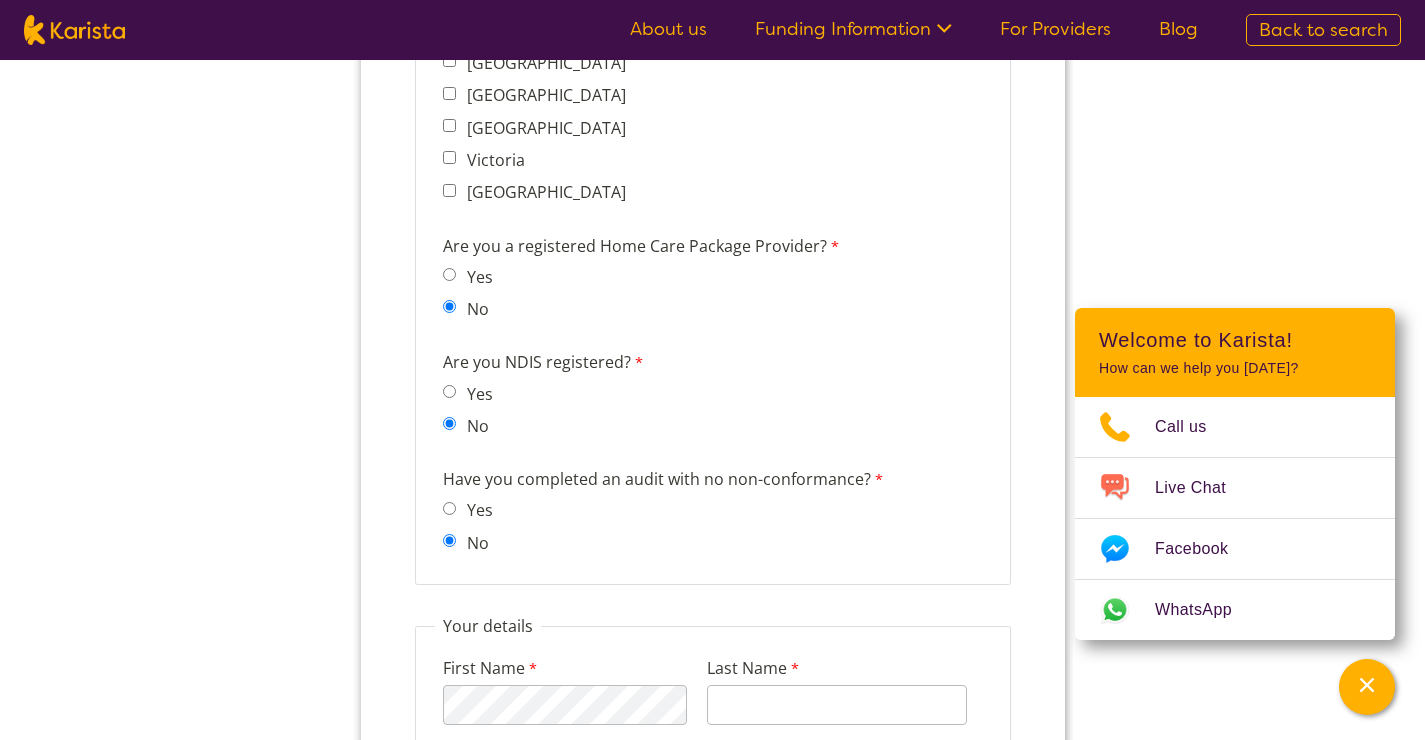 click on "Yes" at bounding box center (448, 508) 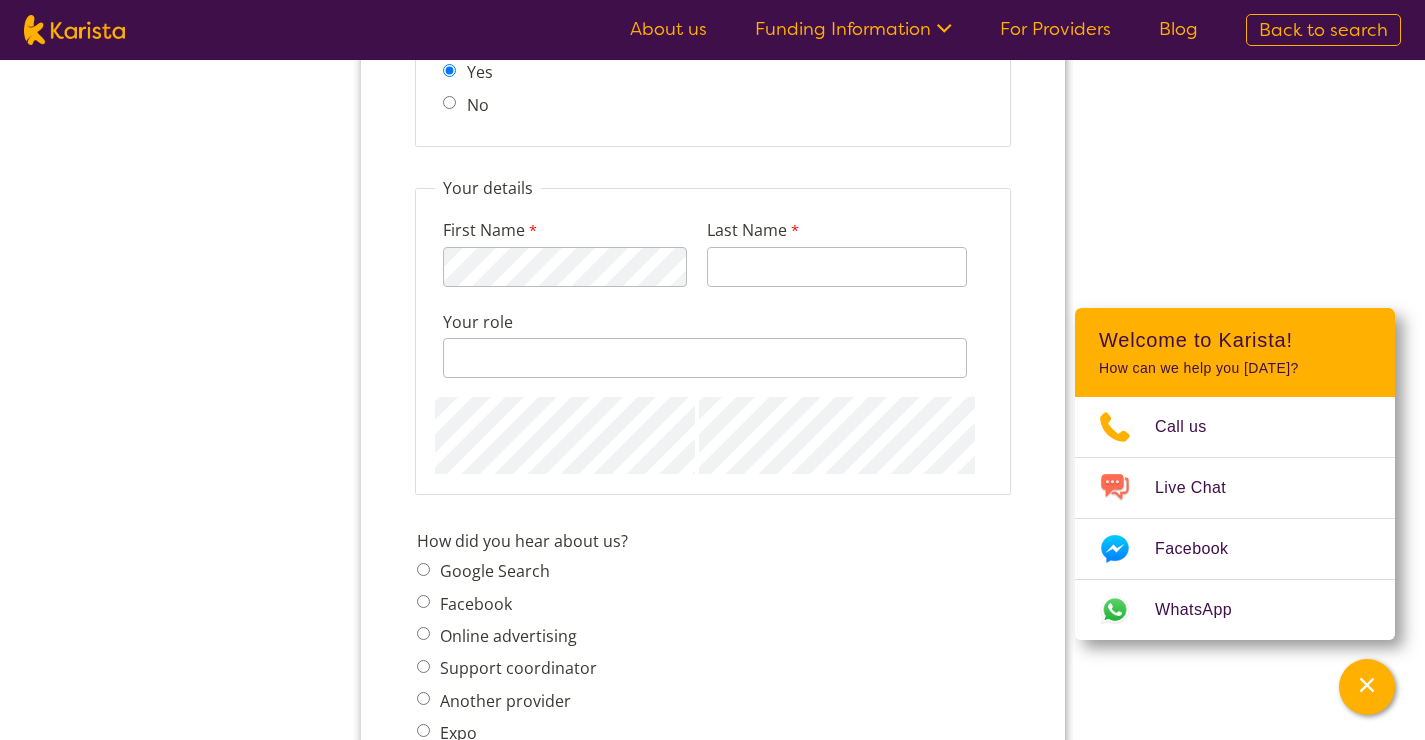 scroll, scrollTop: 3350, scrollLeft: 0, axis: vertical 